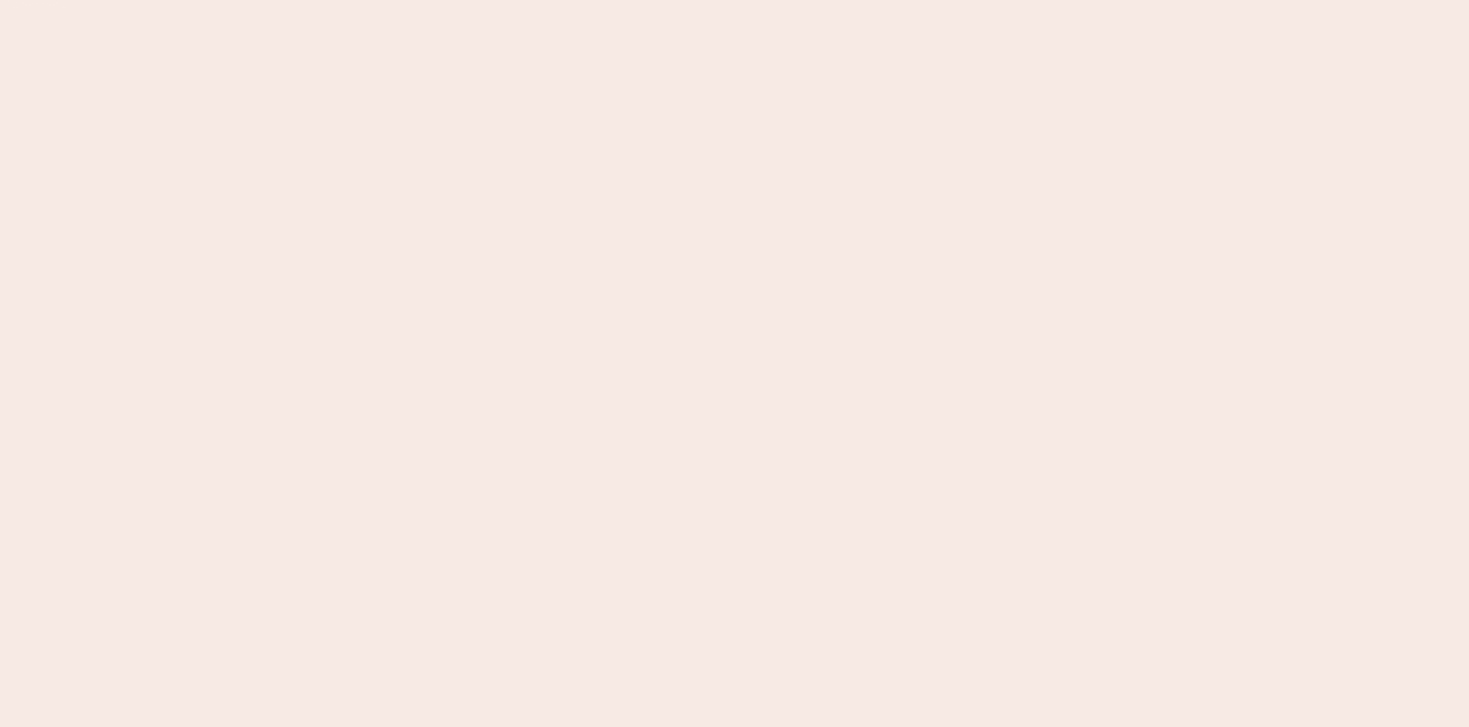 scroll, scrollTop: 0, scrollLeft: 0, axis: both 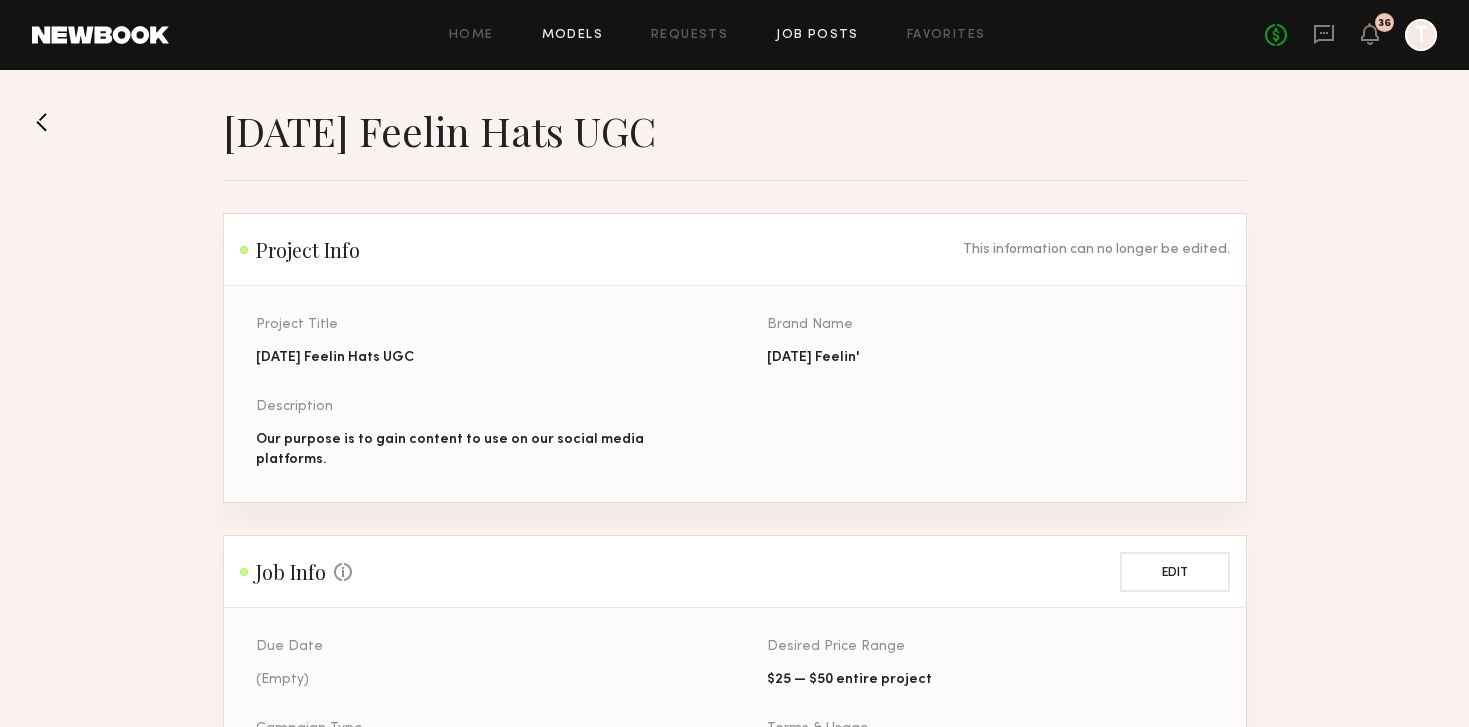 click on "Models" 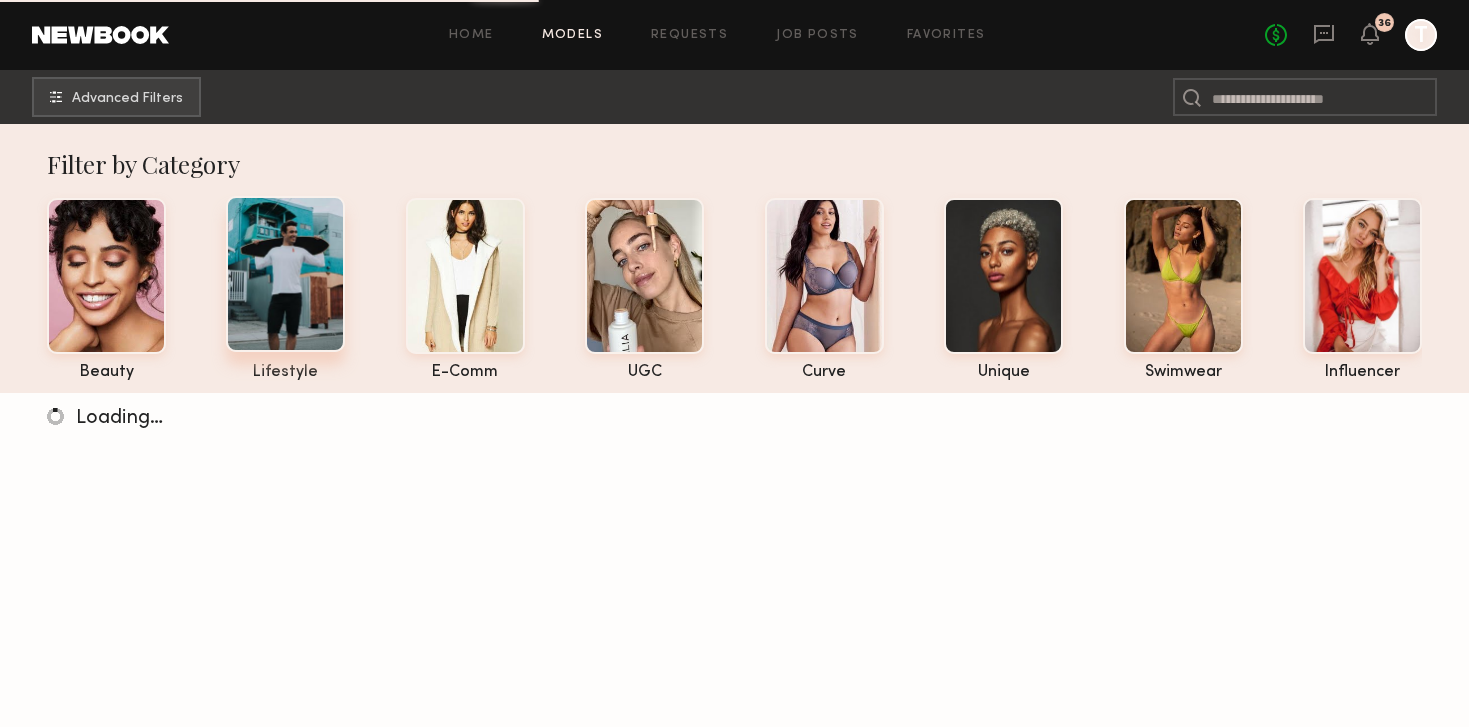 click 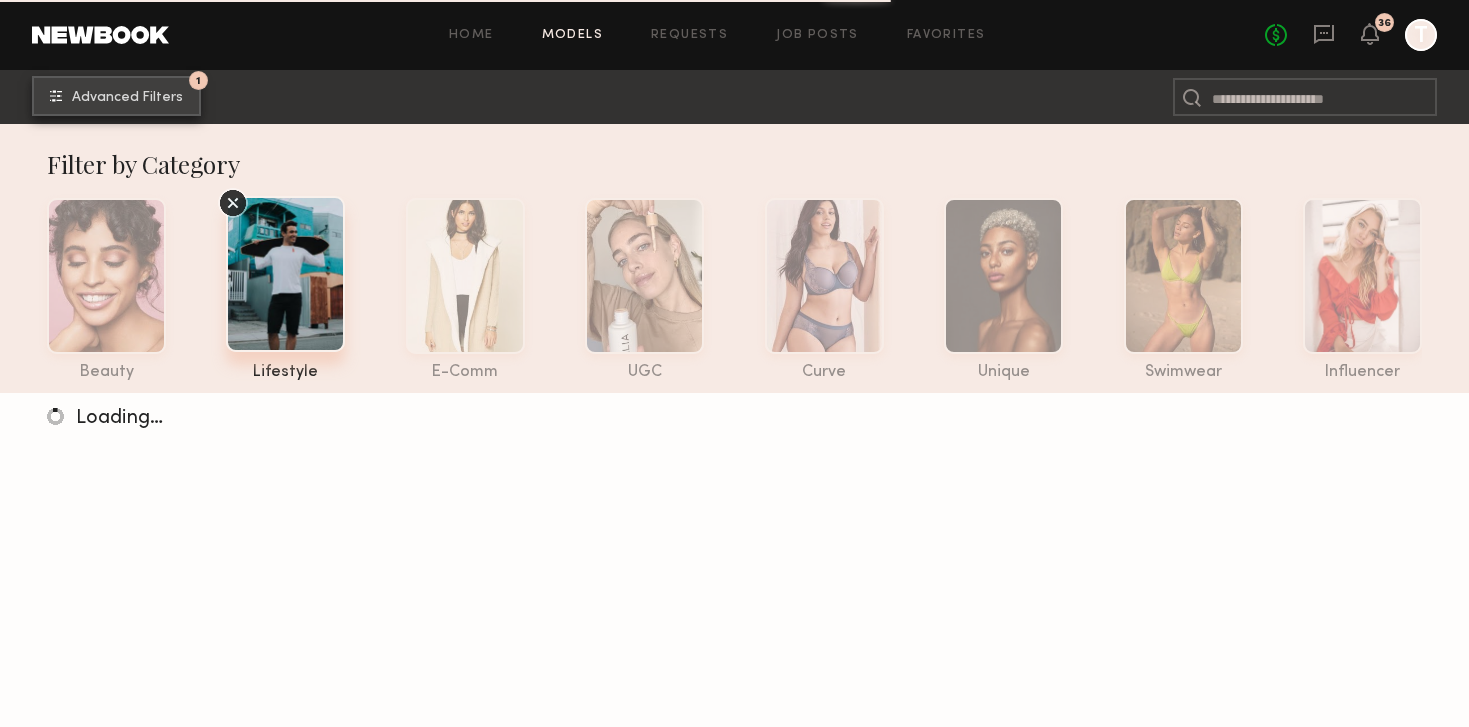 click on "Advanced Filters" 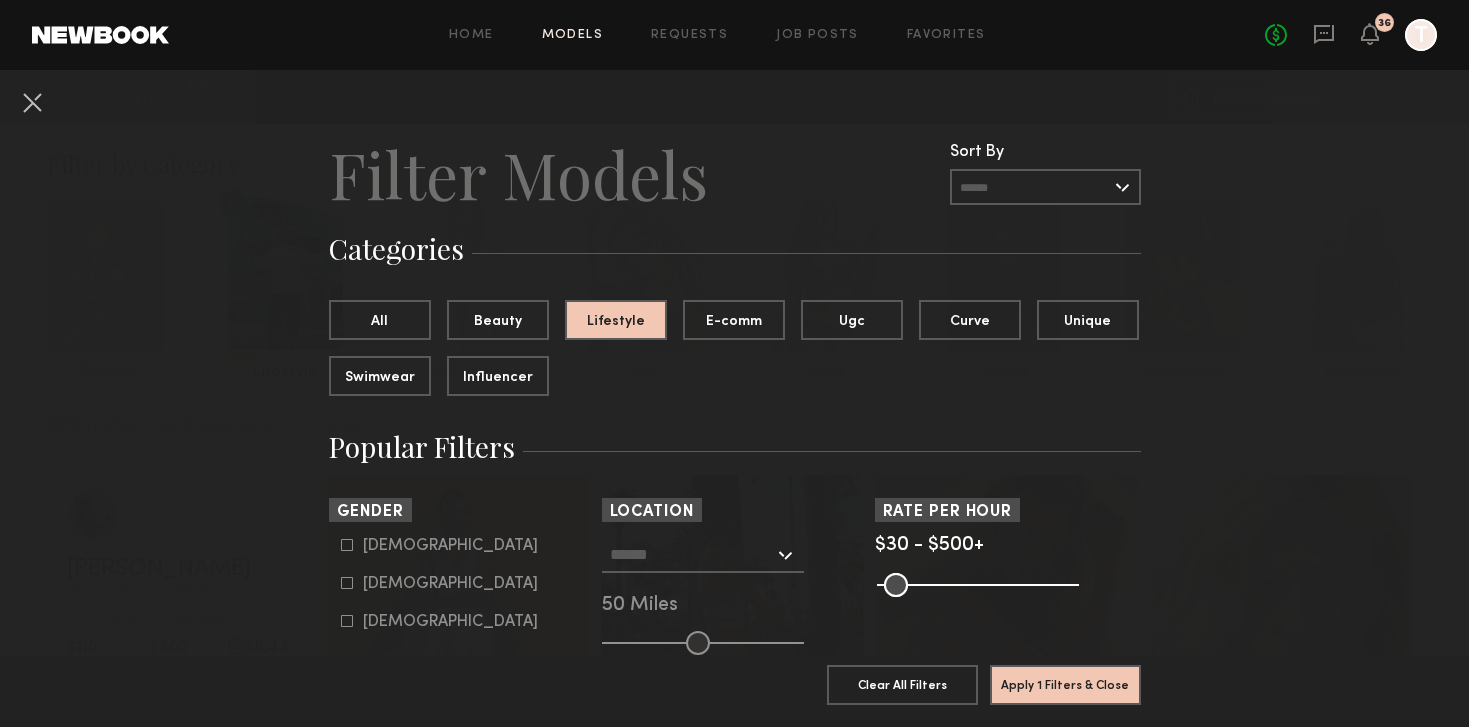 click on "Female" 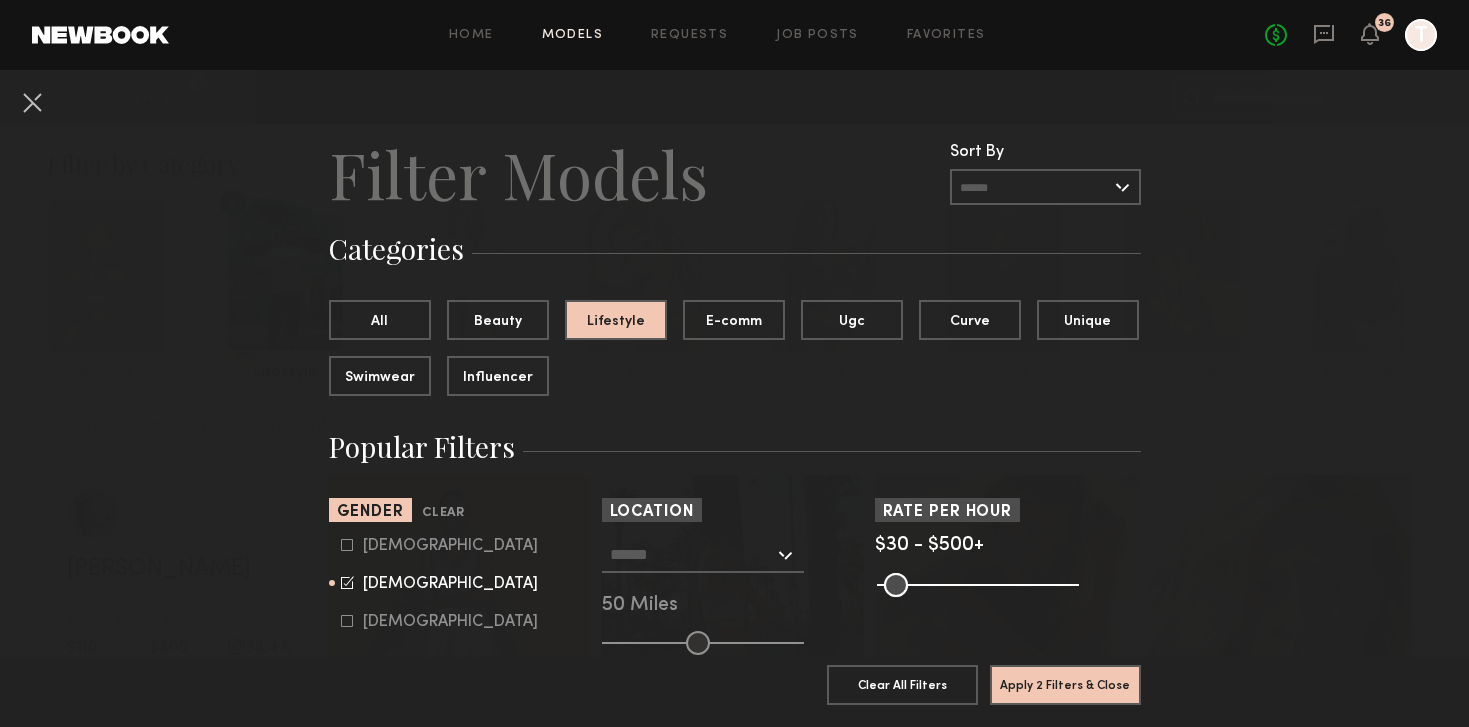 click 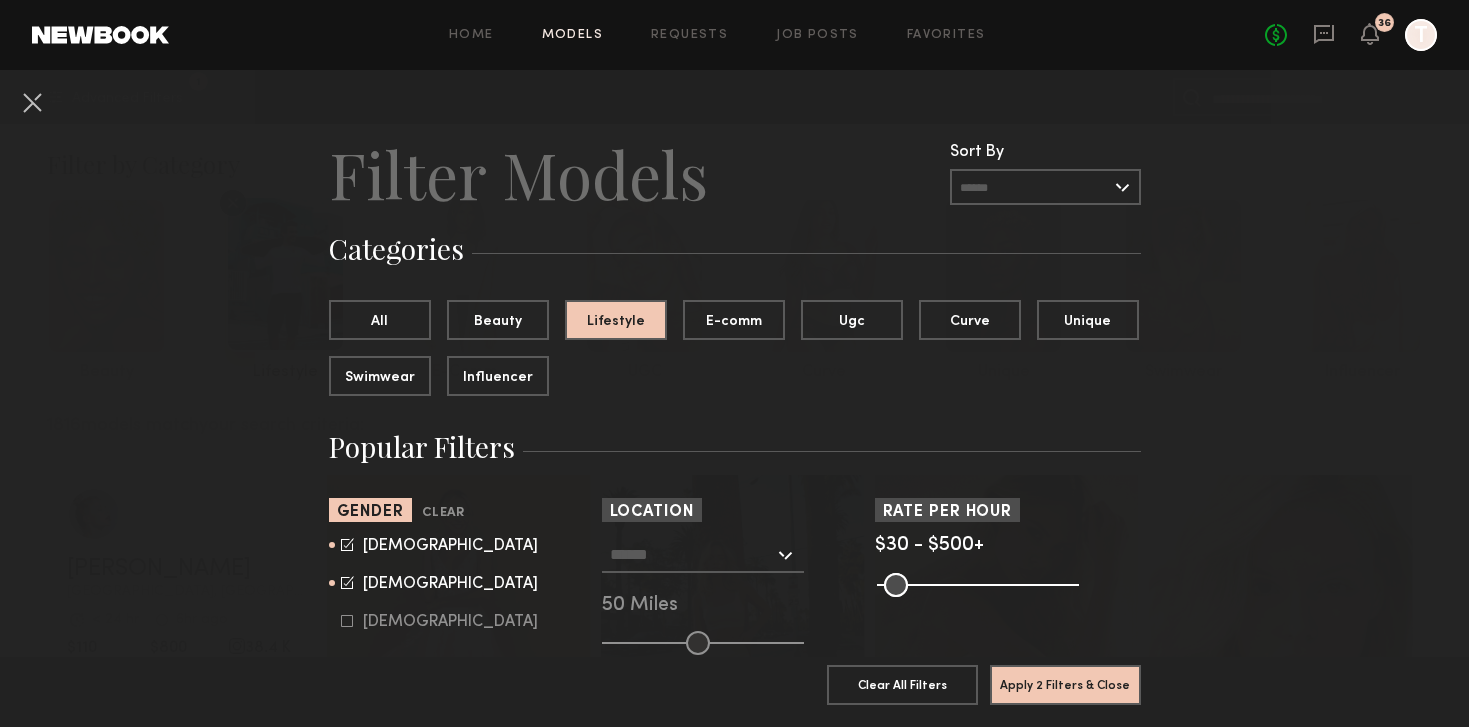 click on "Location  Los Angeles, CA   New York City, NY   Brooklyn, NY   Chicago, IL   50 Miles" 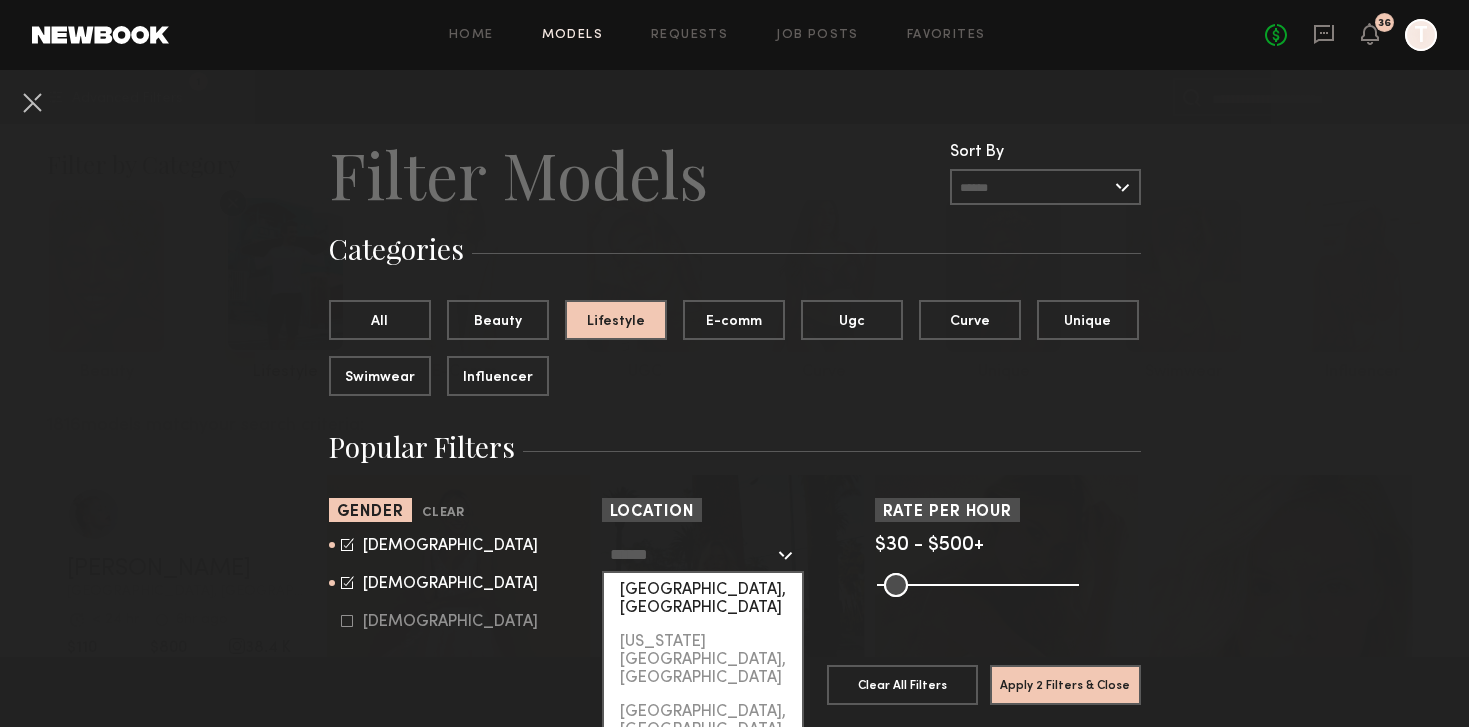 click on "[GEOGRAPHIC_DATA], [GEOGRAPHIC_DATA]" 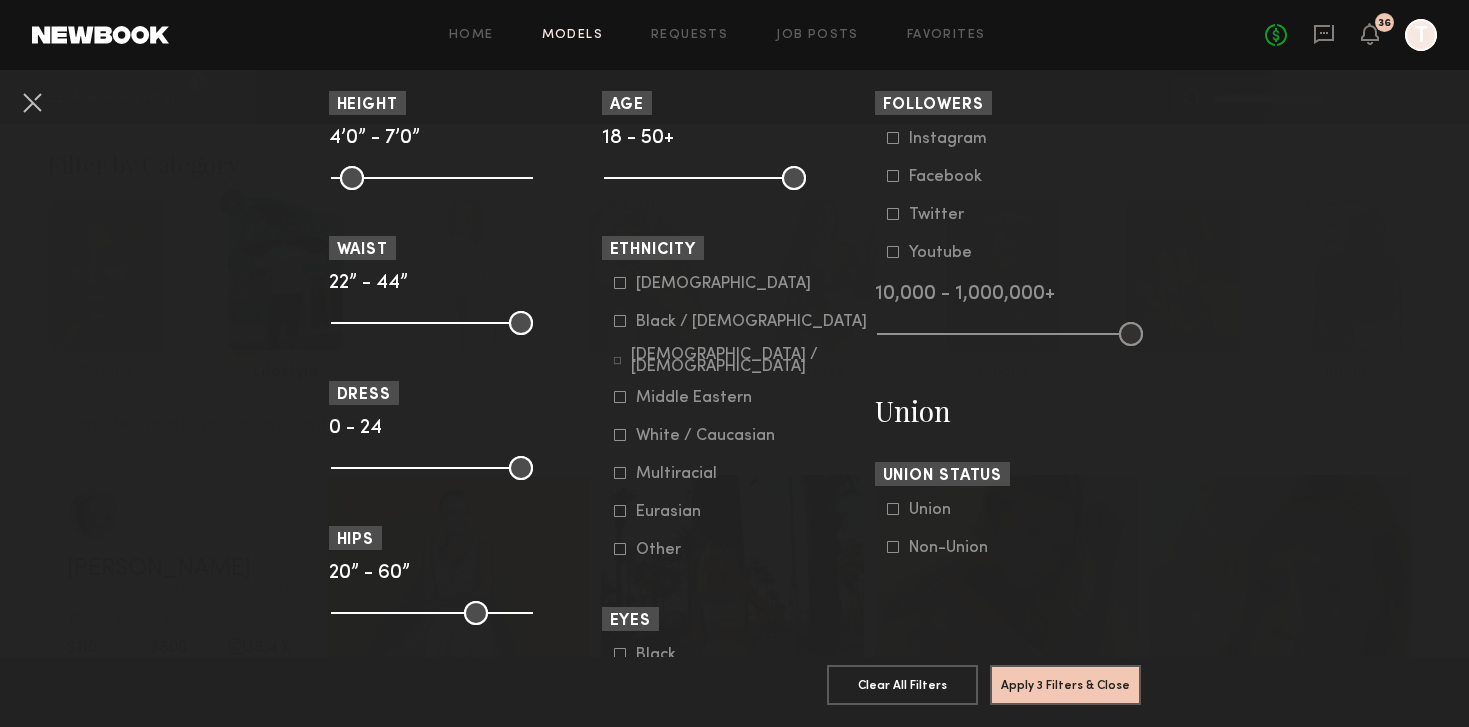 scroll, scrollTop: 946, scrollLeft: 0, axis: vertical 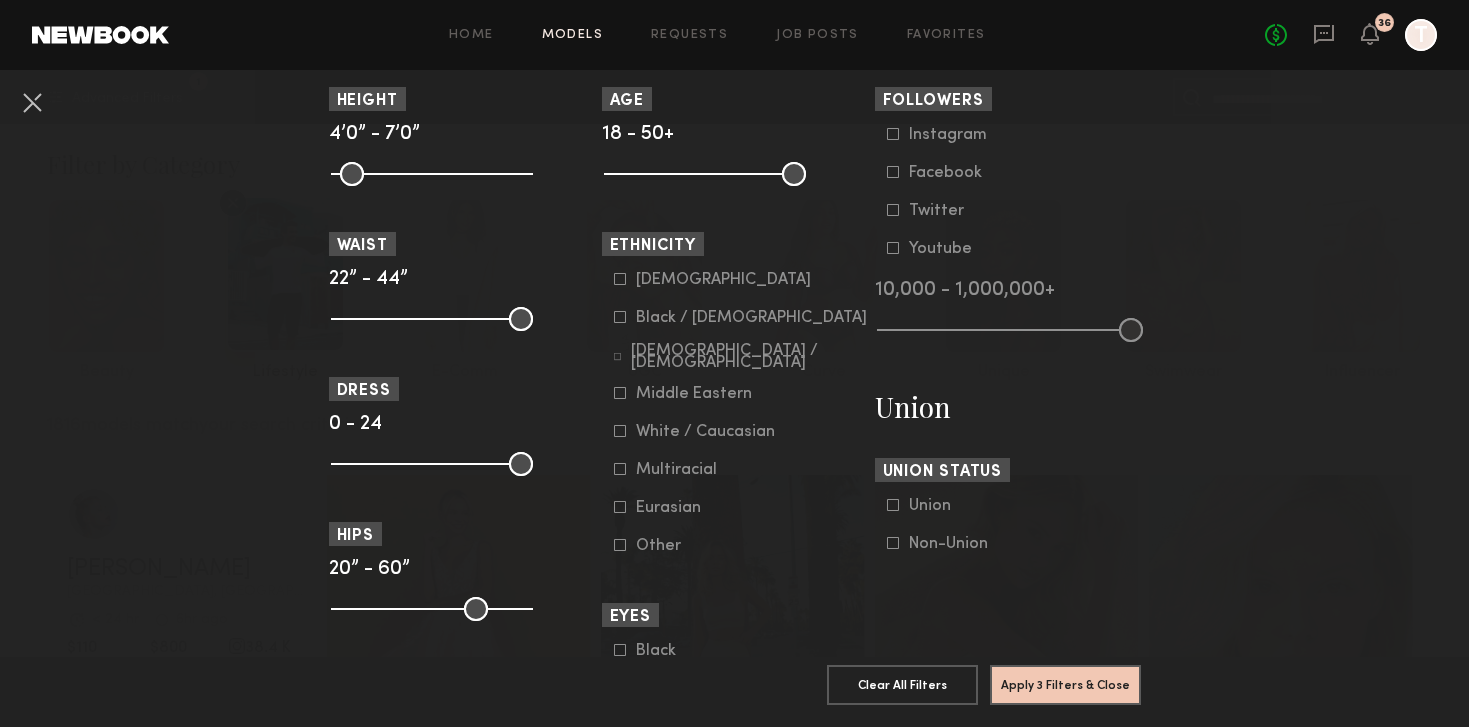 click on "White / Caucasian" 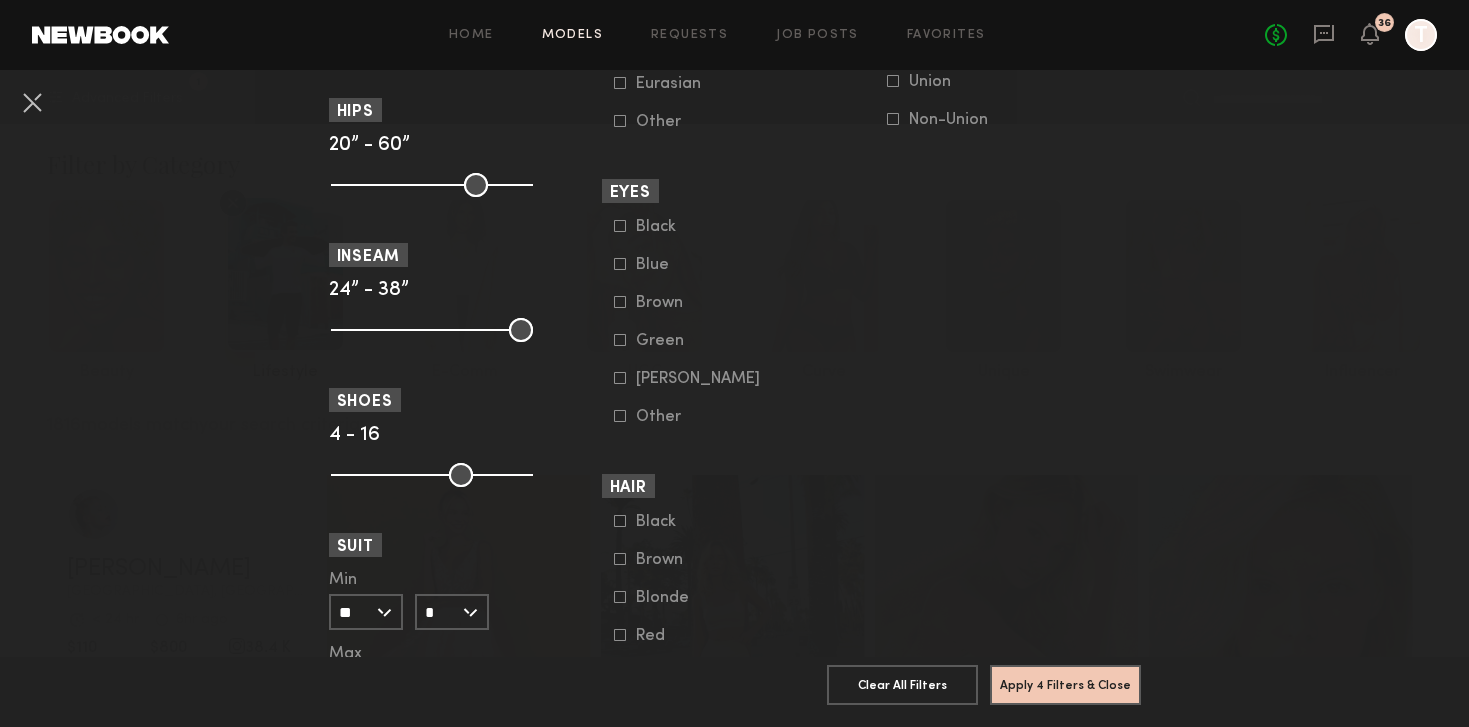 scroll, scrollTop: 1374, scrollLeft: 0, axis: vertical 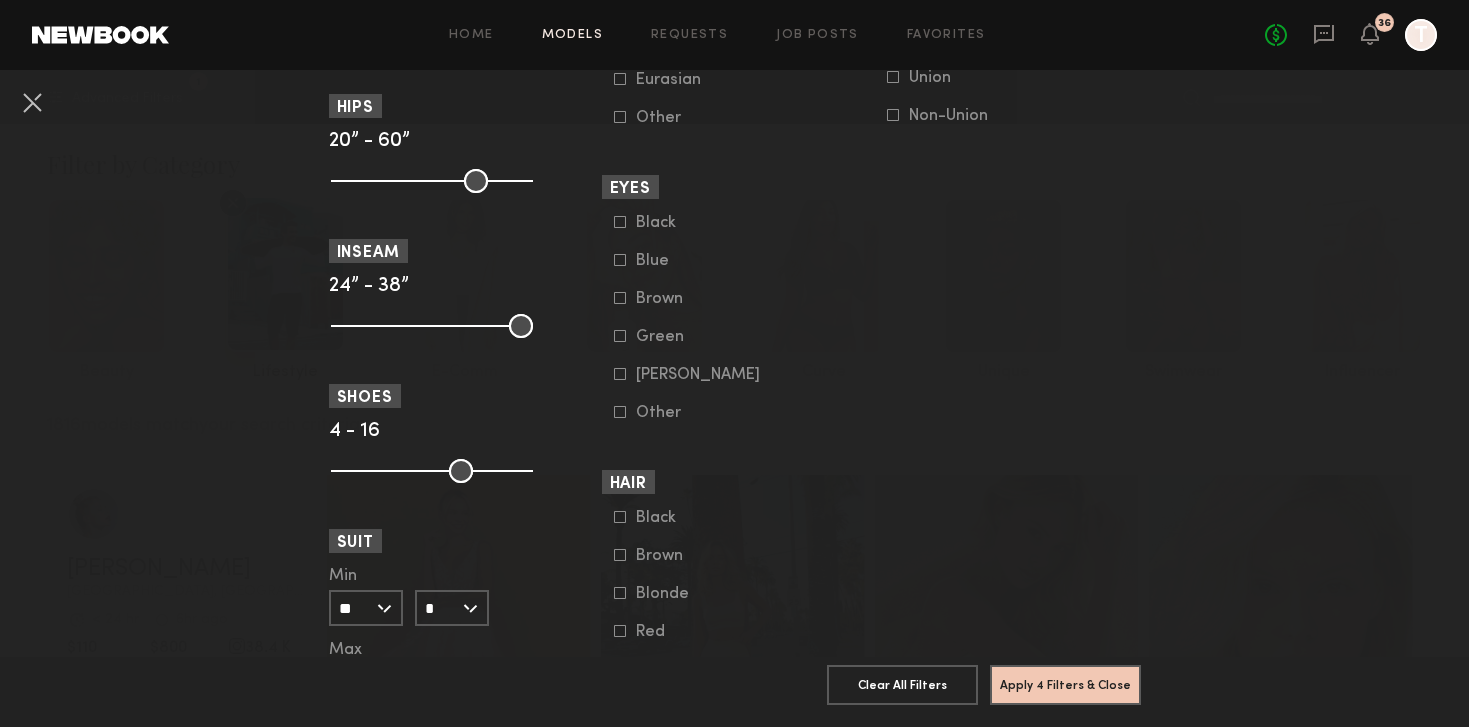 click on "Blonde" 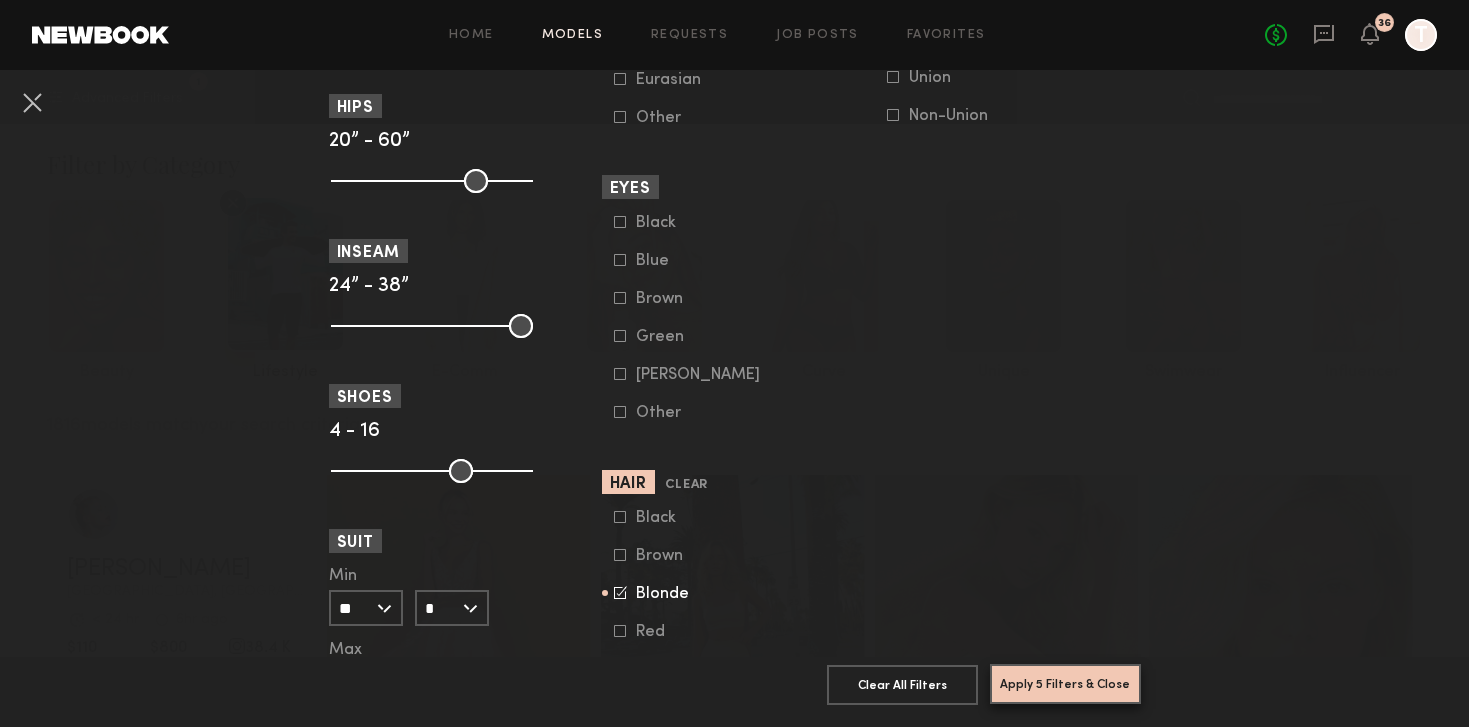 click on "Apply 5 Filters & Close" 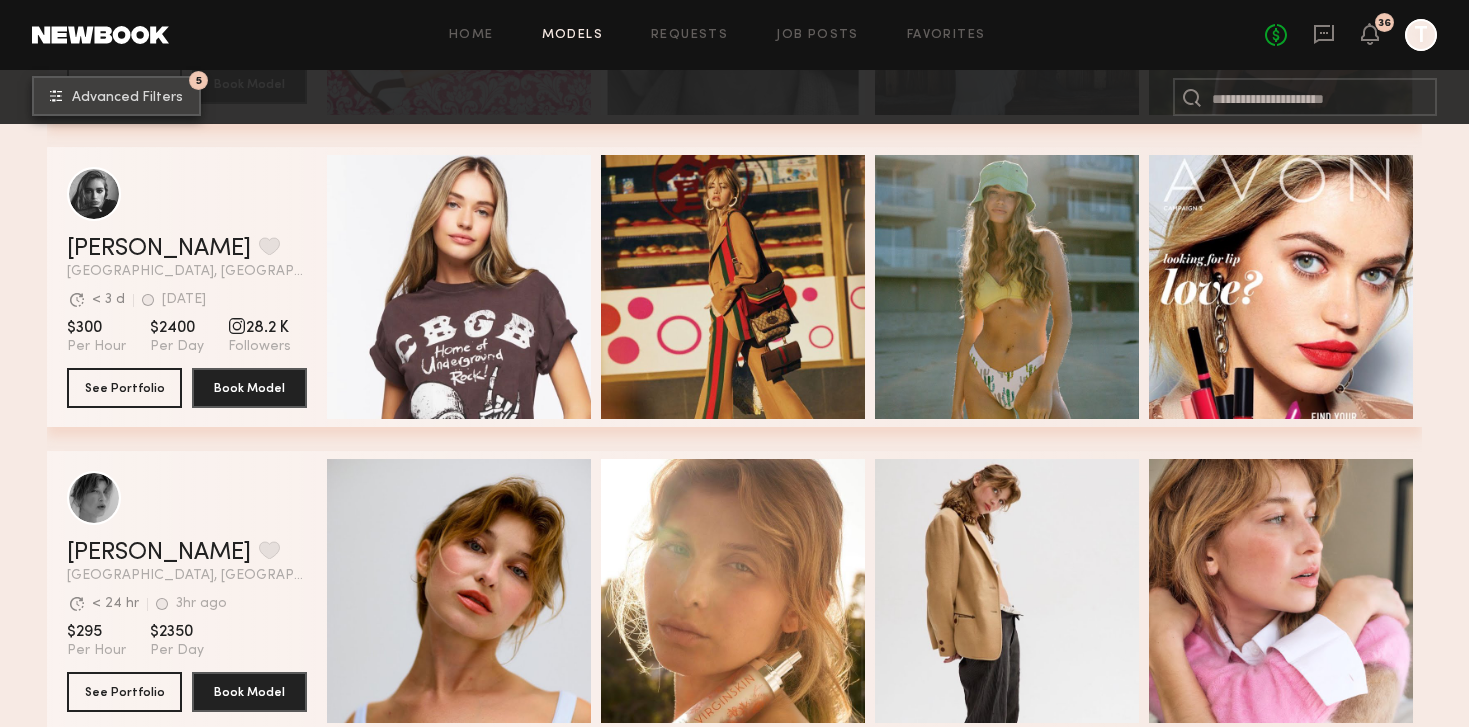 scroll, scrollTop: 3032, scrollLeft: 0, axis: vertical 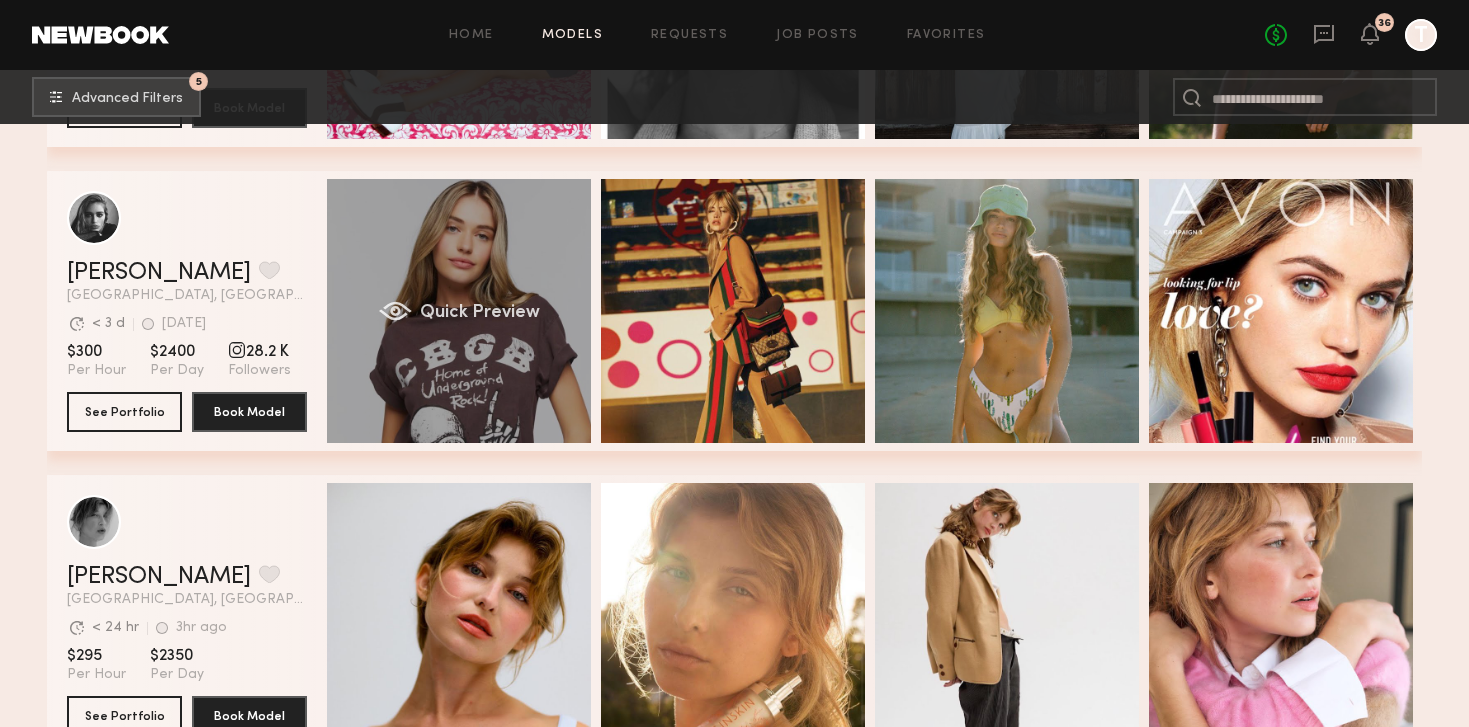 click on "Quick Preview" 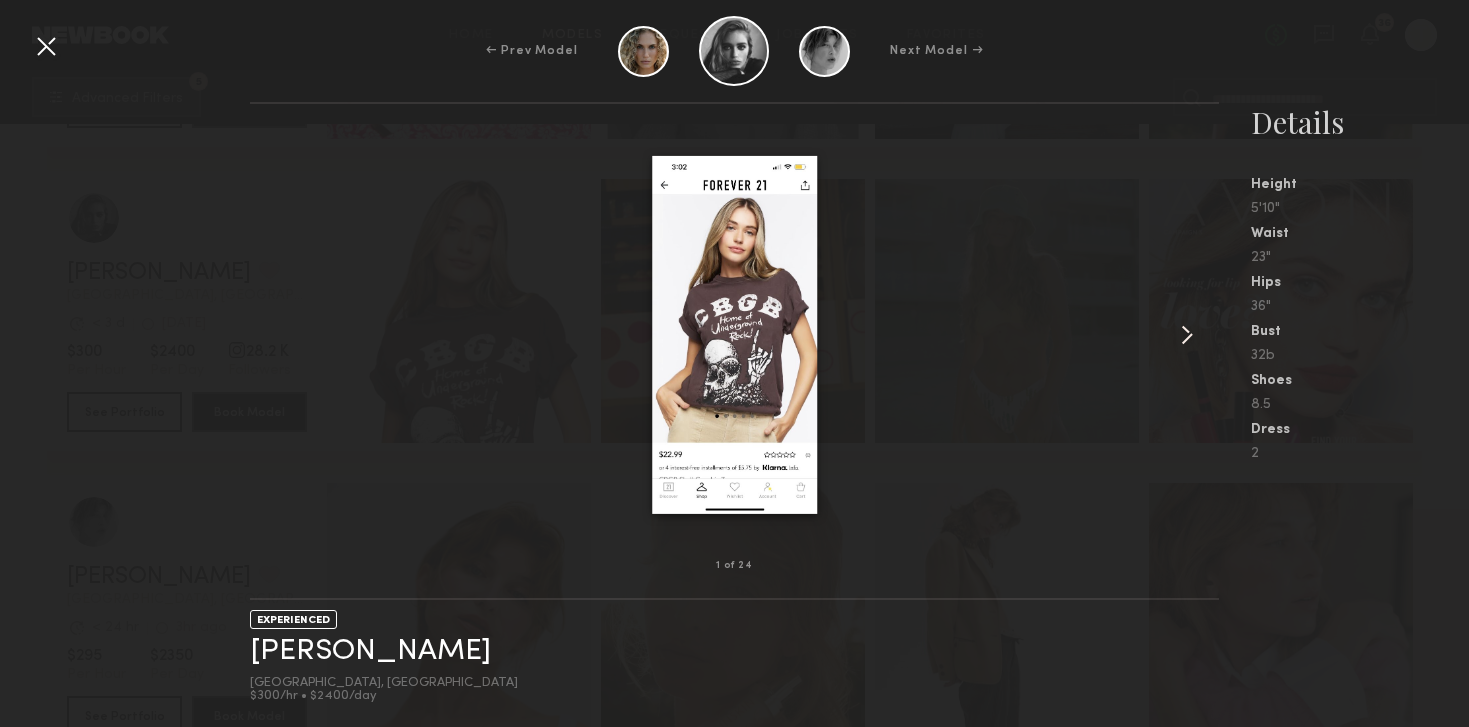 click at bounding box center (1187, 335) 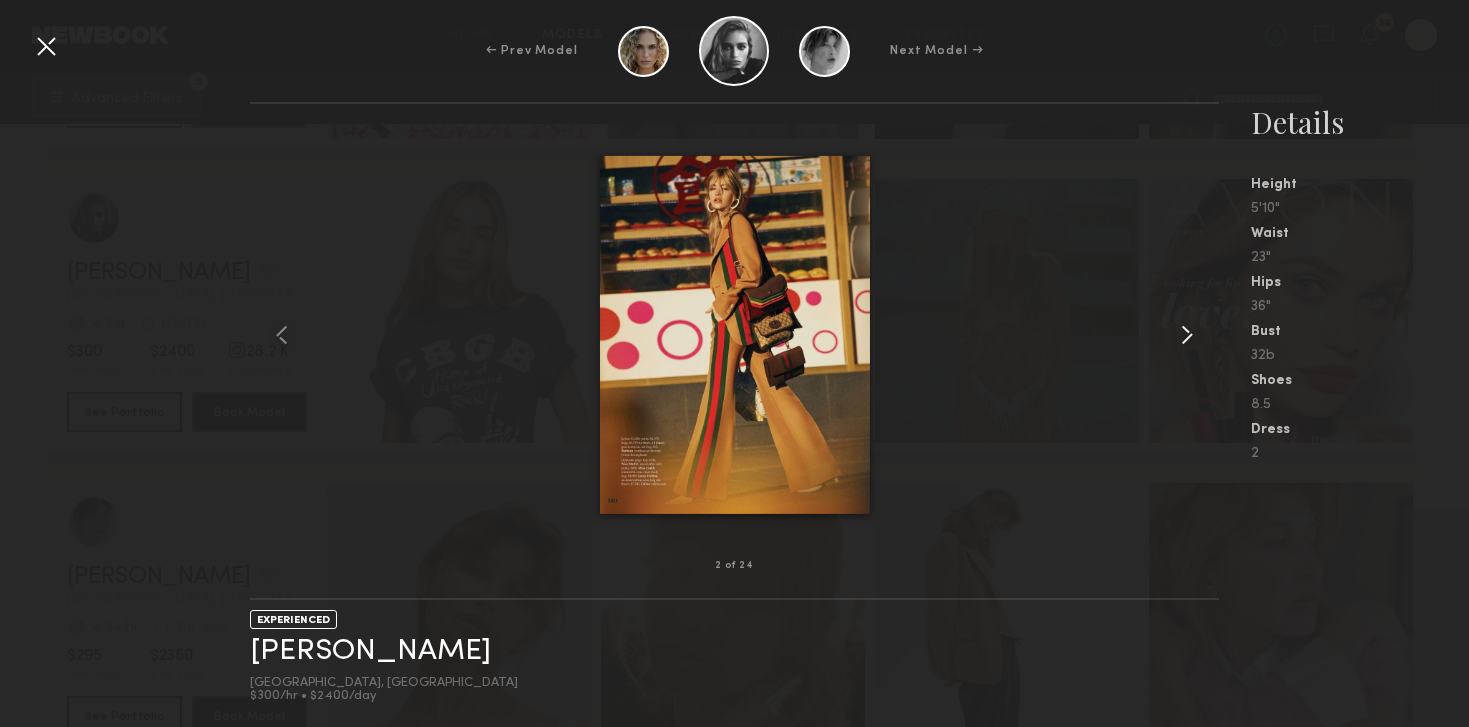 click at bounding box center (1187, 335) 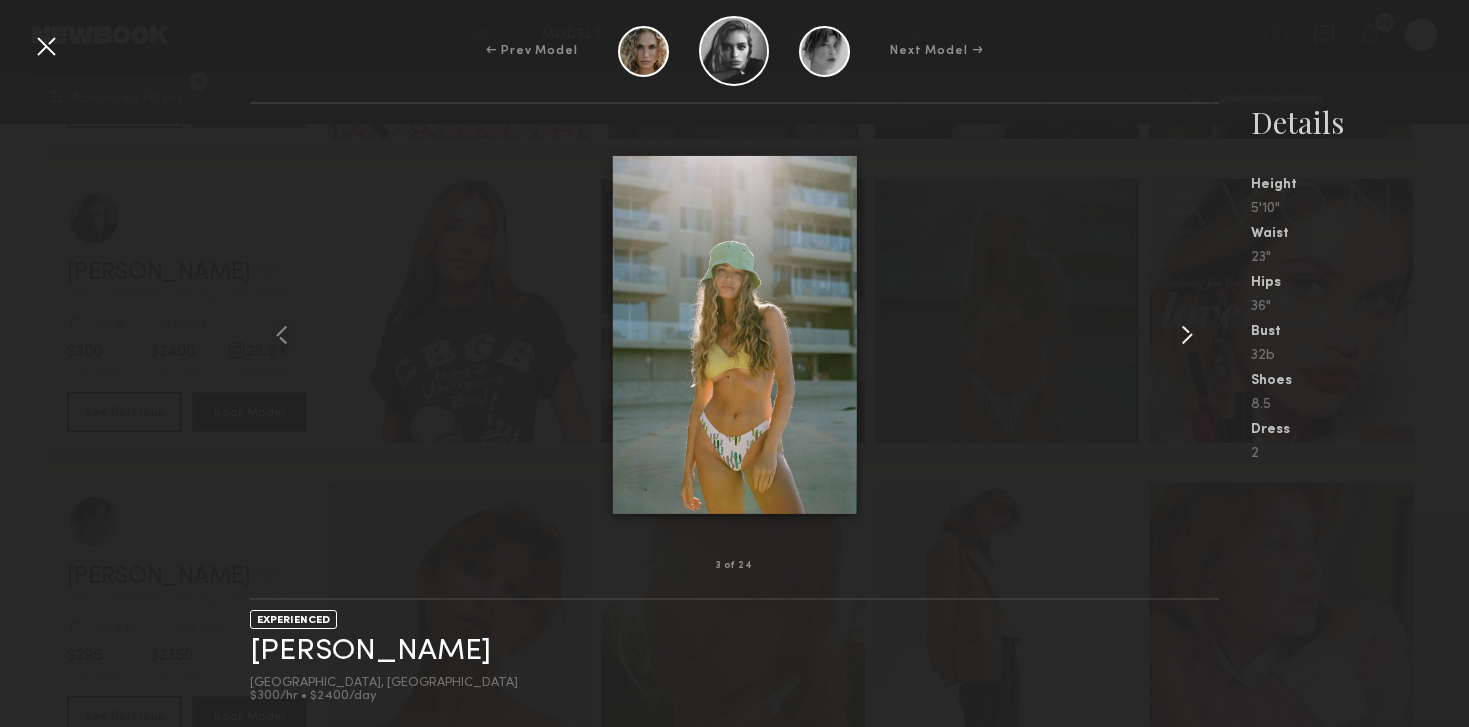 click at bounding box center [1187, 335] 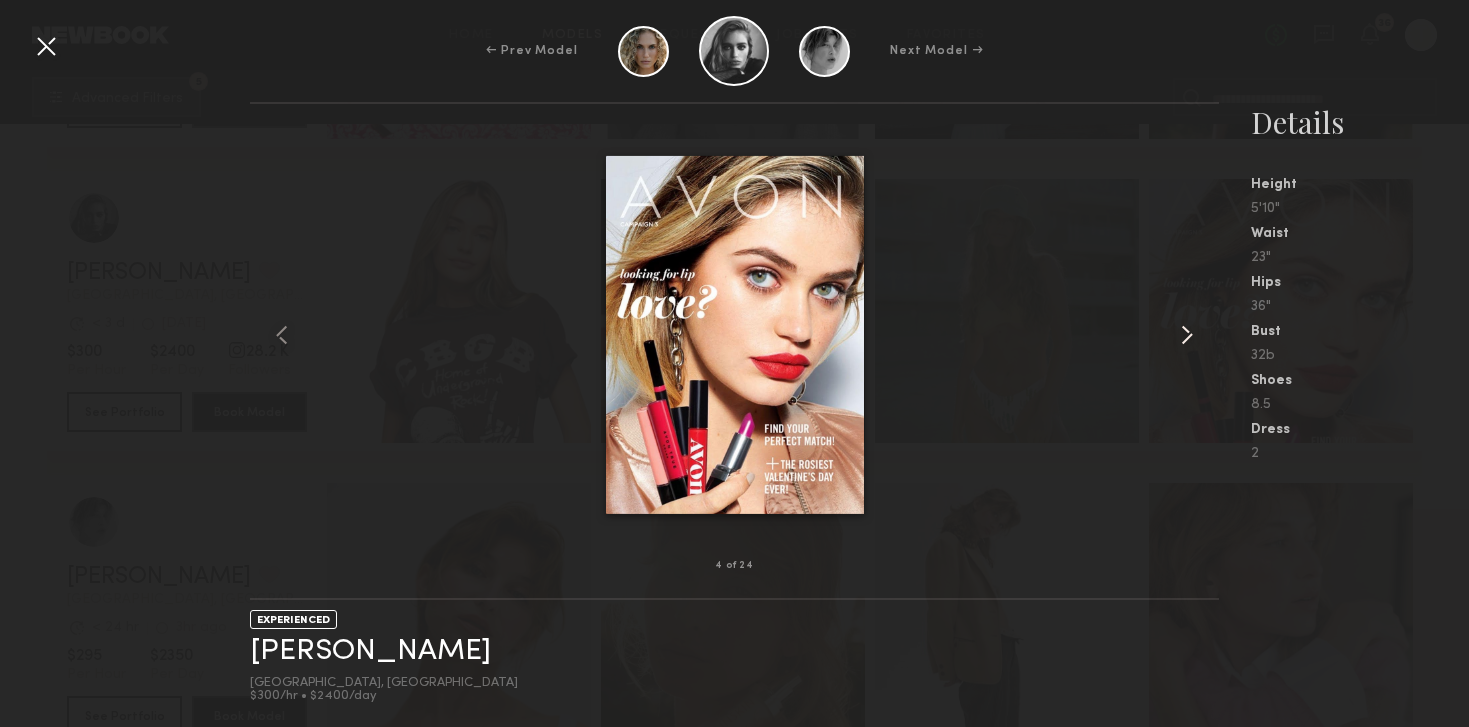 click at bounding box center (1187, 335) 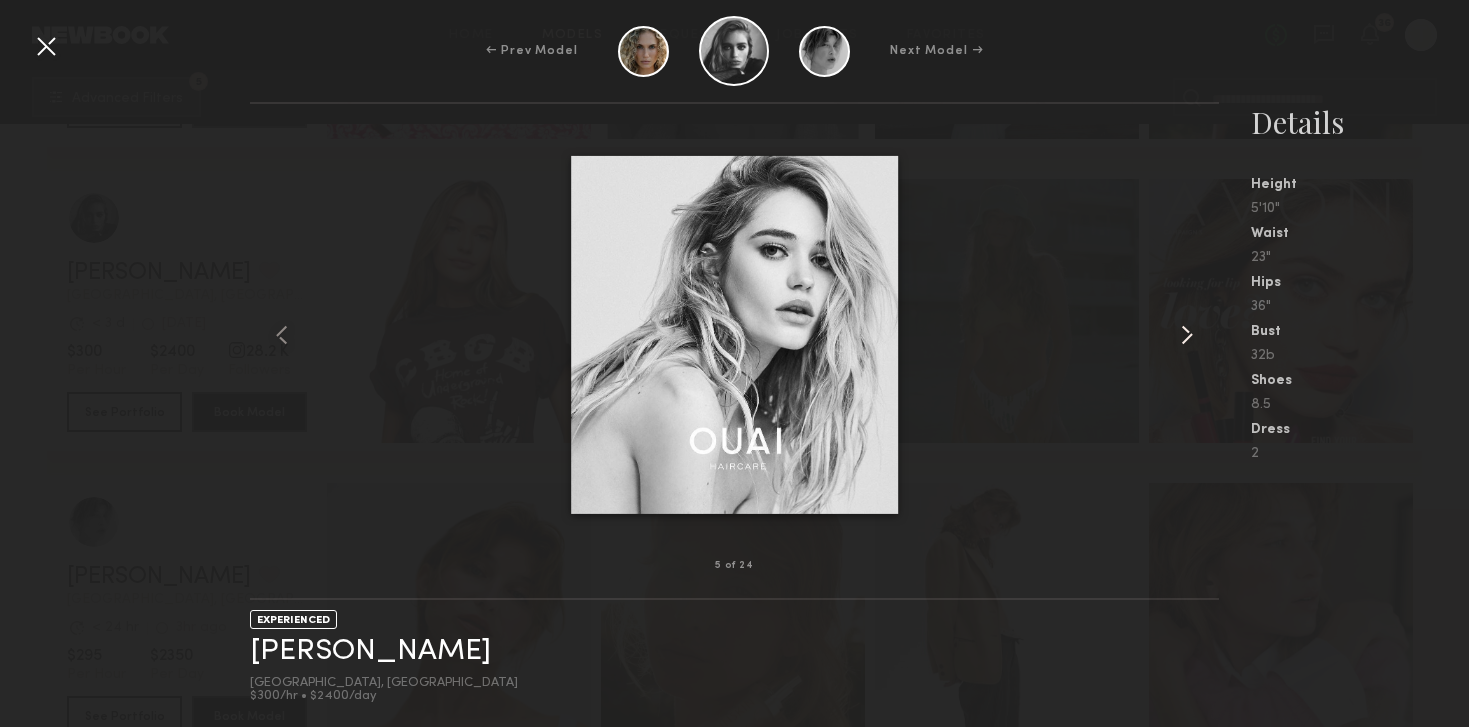 click at bounding box center (1187, 335) 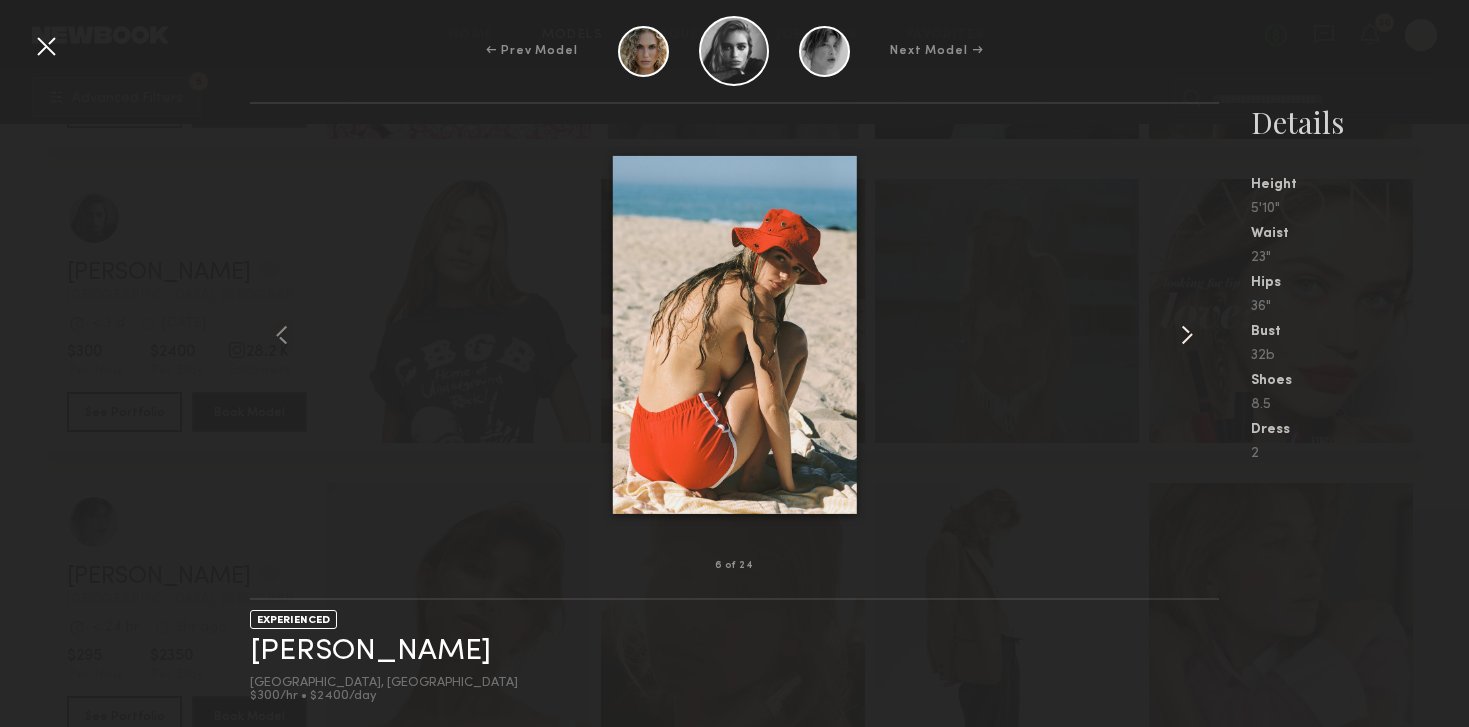 click at bounding box center [1187, 335] 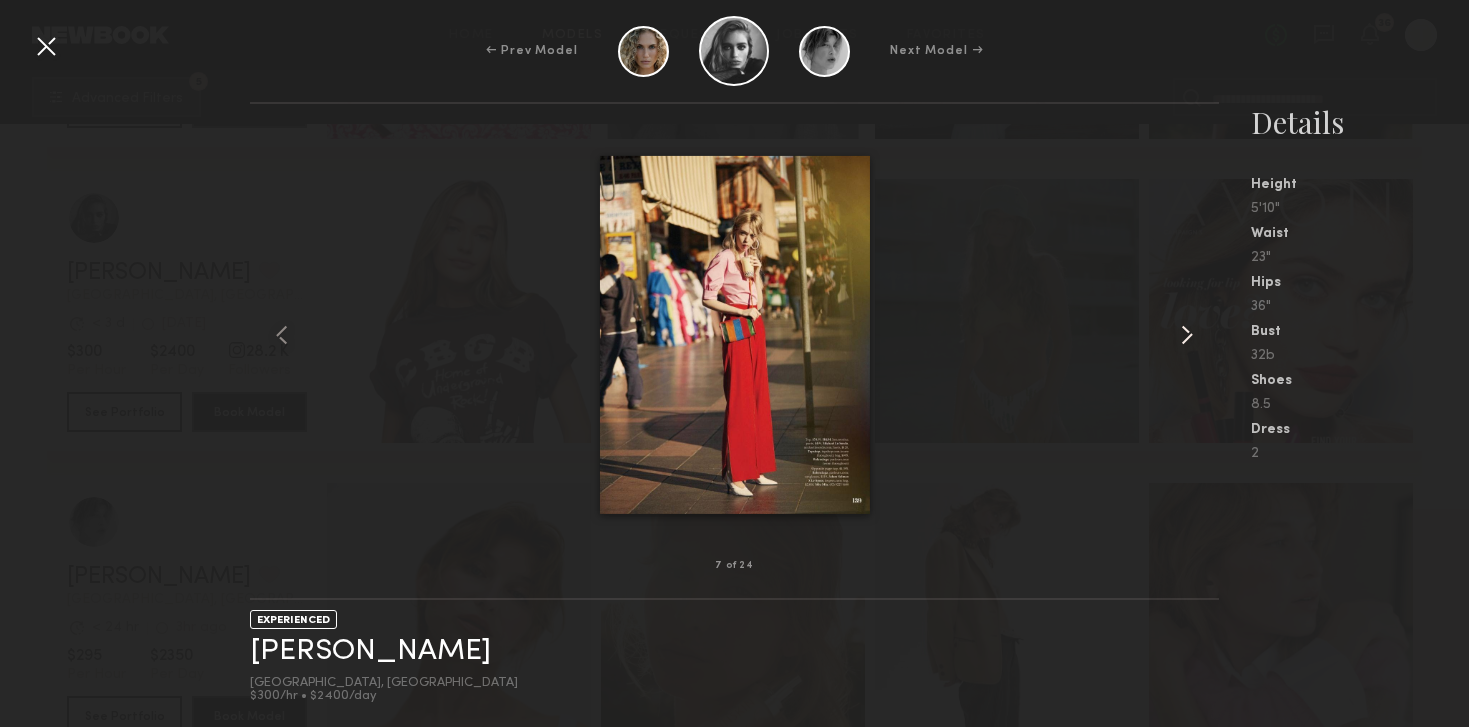 click at bounding box center (1187, 335) 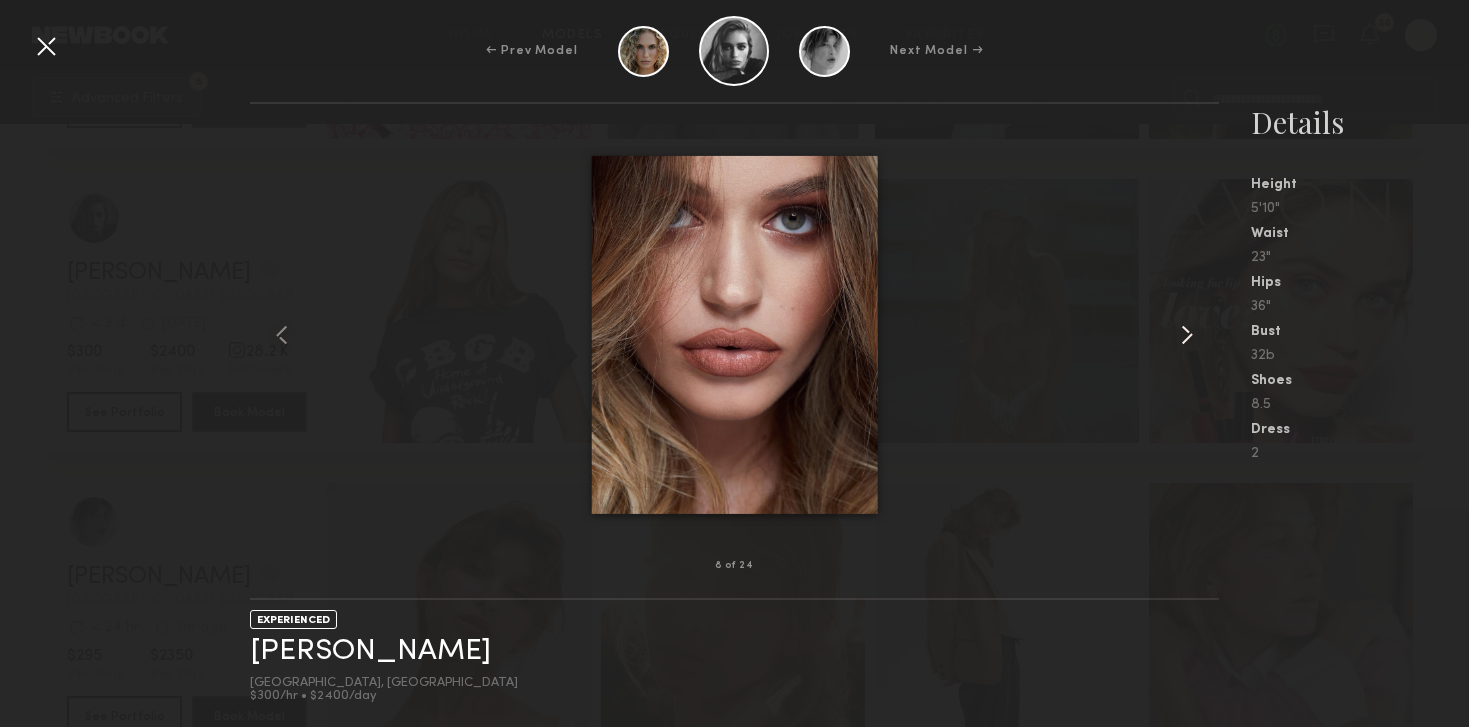 click at bounding box center [1187, 335] 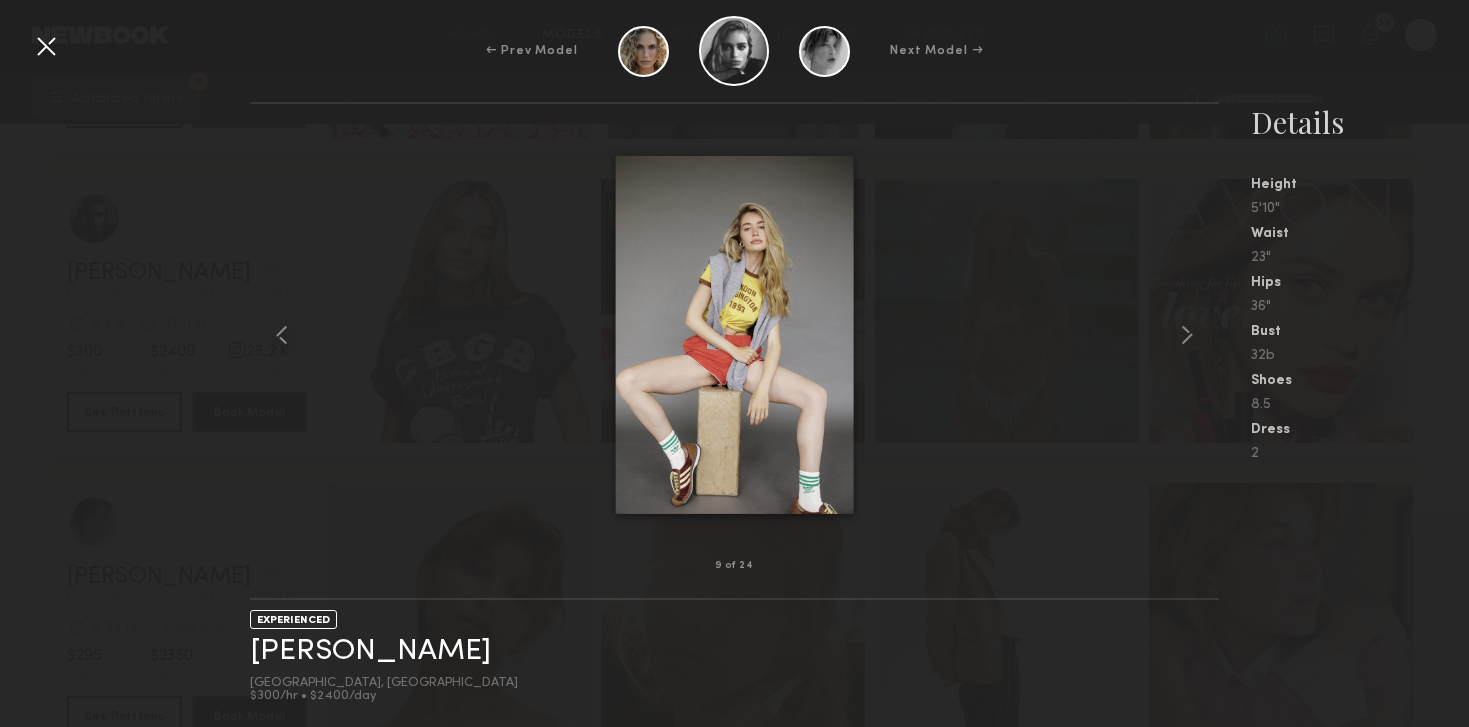 click at bounding box center (46, 46) 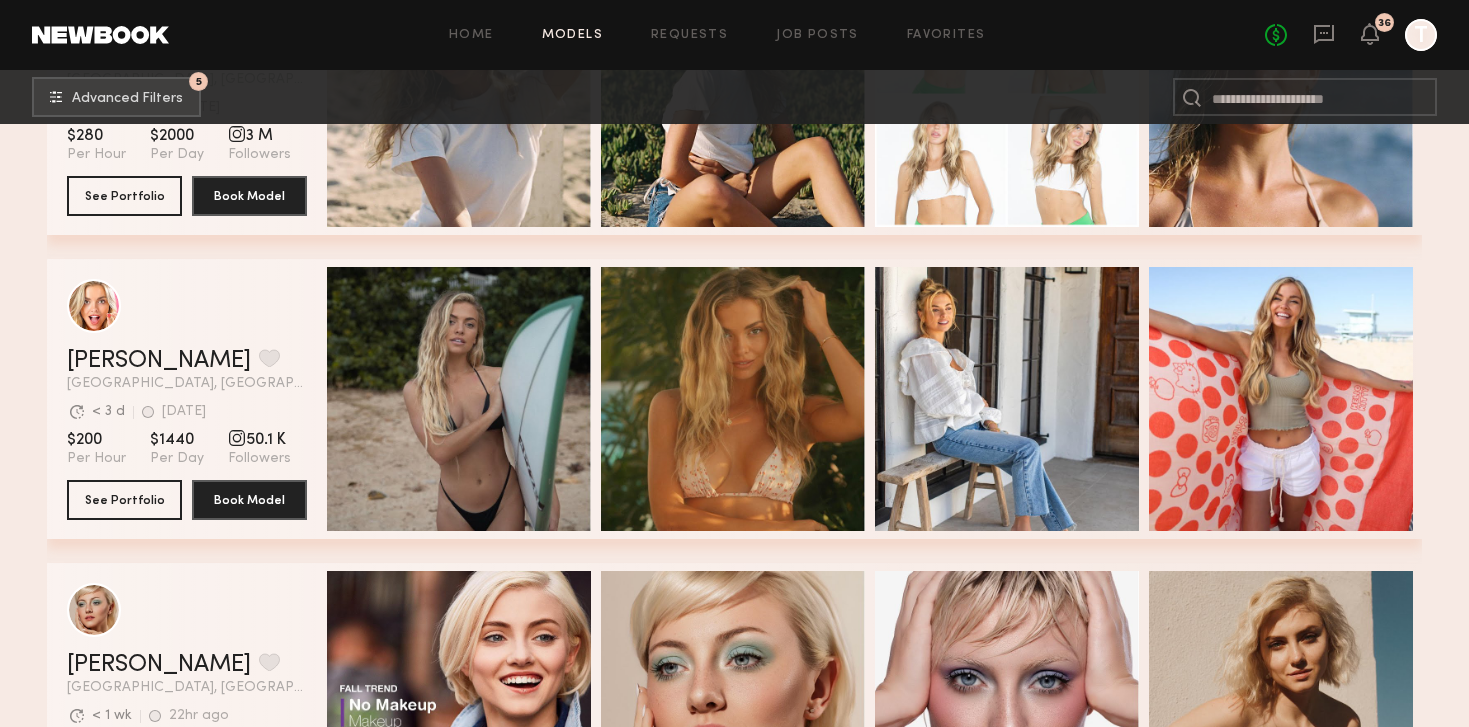 scroll, scrollTop: 10866, scrollLeft: 0, axis: vertical 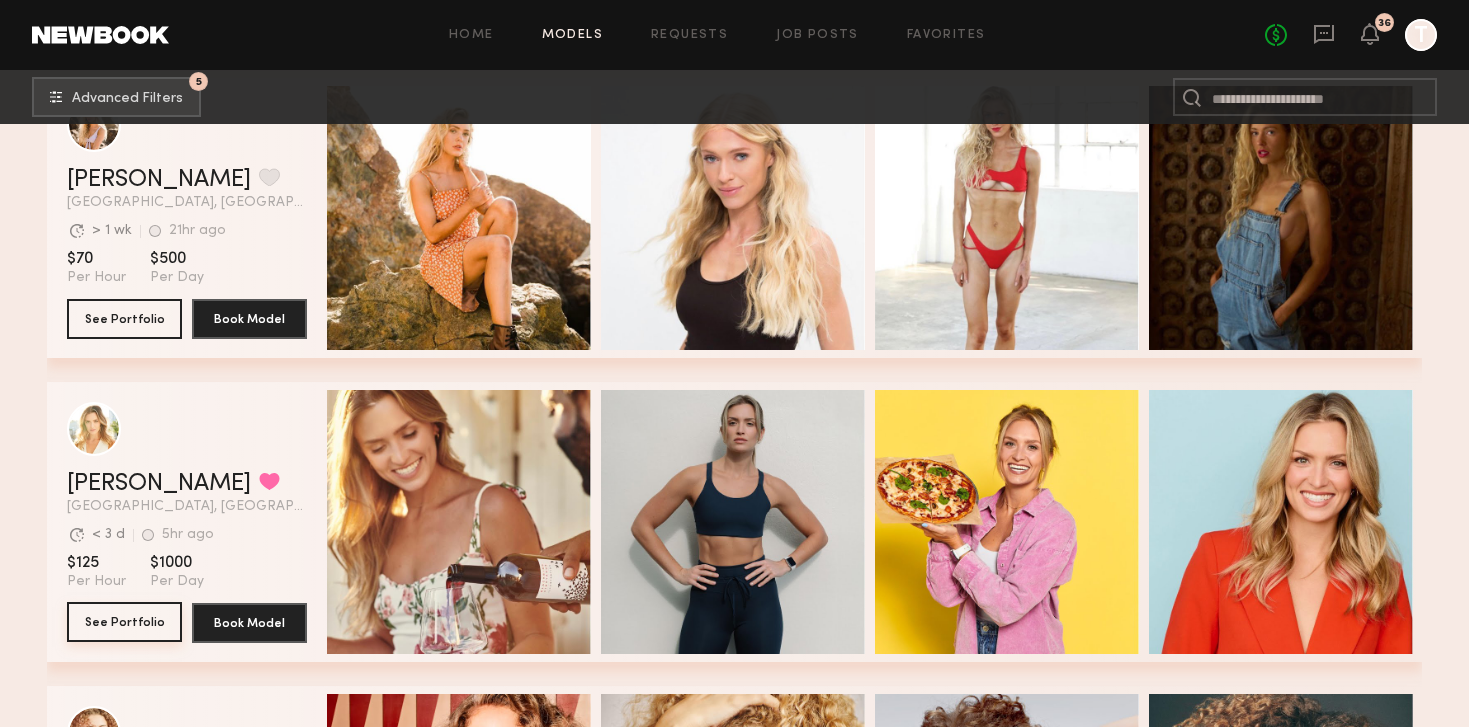 click on "See Portfolio" 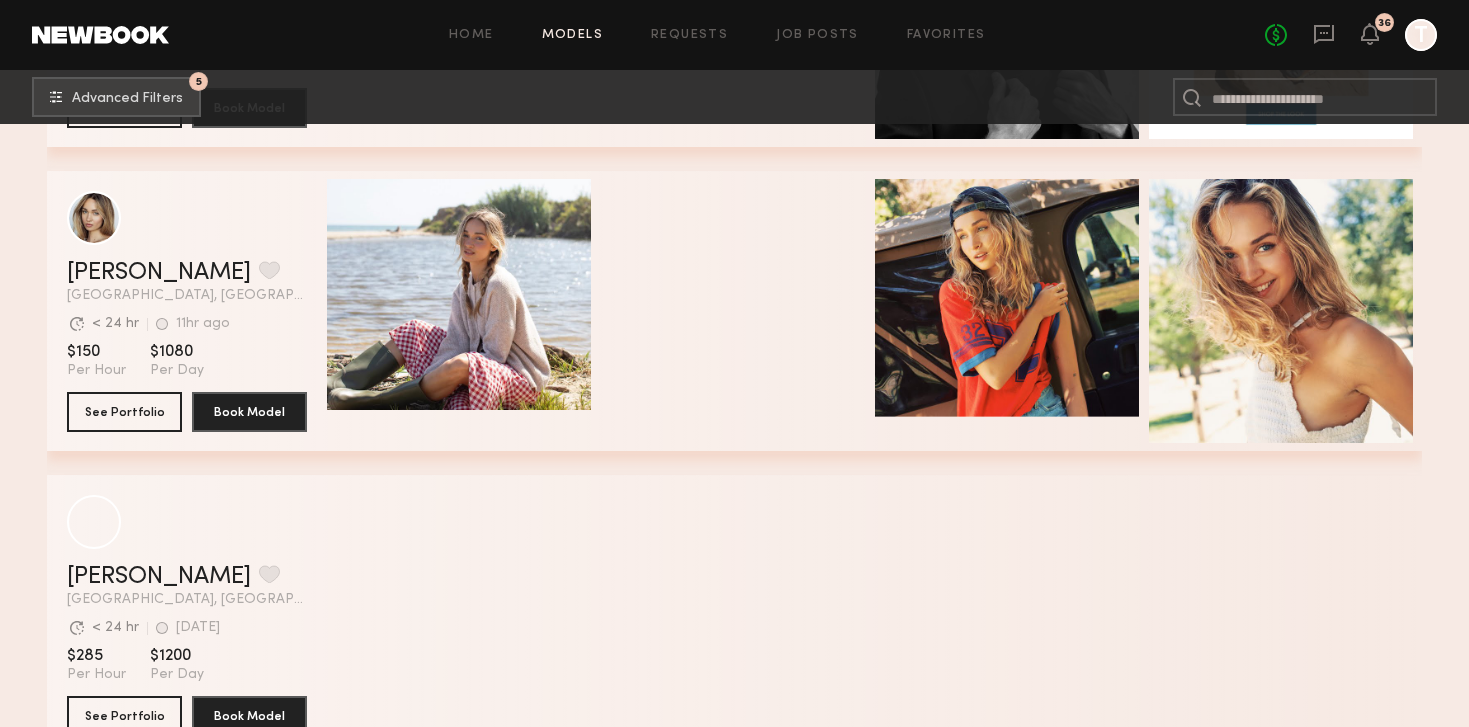scroll, scrollTop: 15195, scrollLeft: 0, axis: vertical 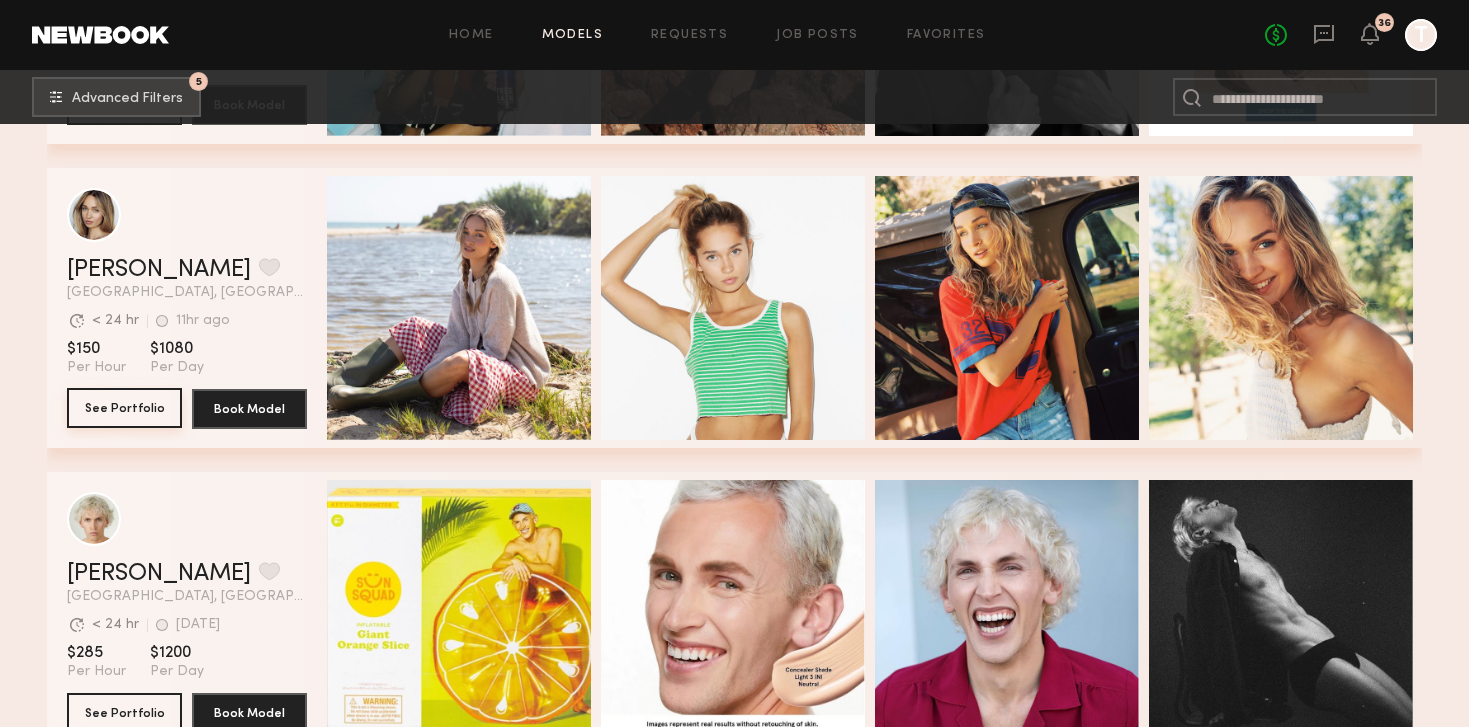 click on "See Portfolio" 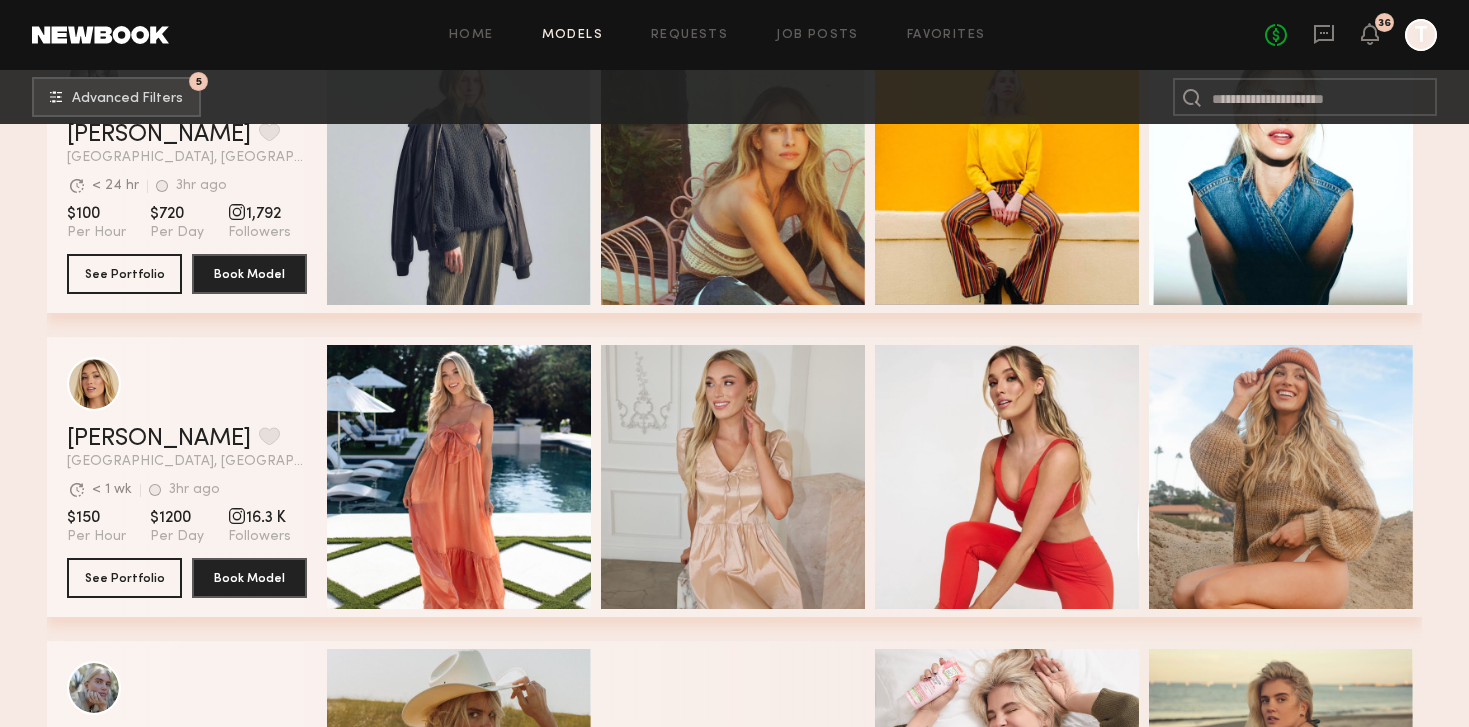 scroll, scrollTop: 18067, scrollLeft: 0, axis: vertical 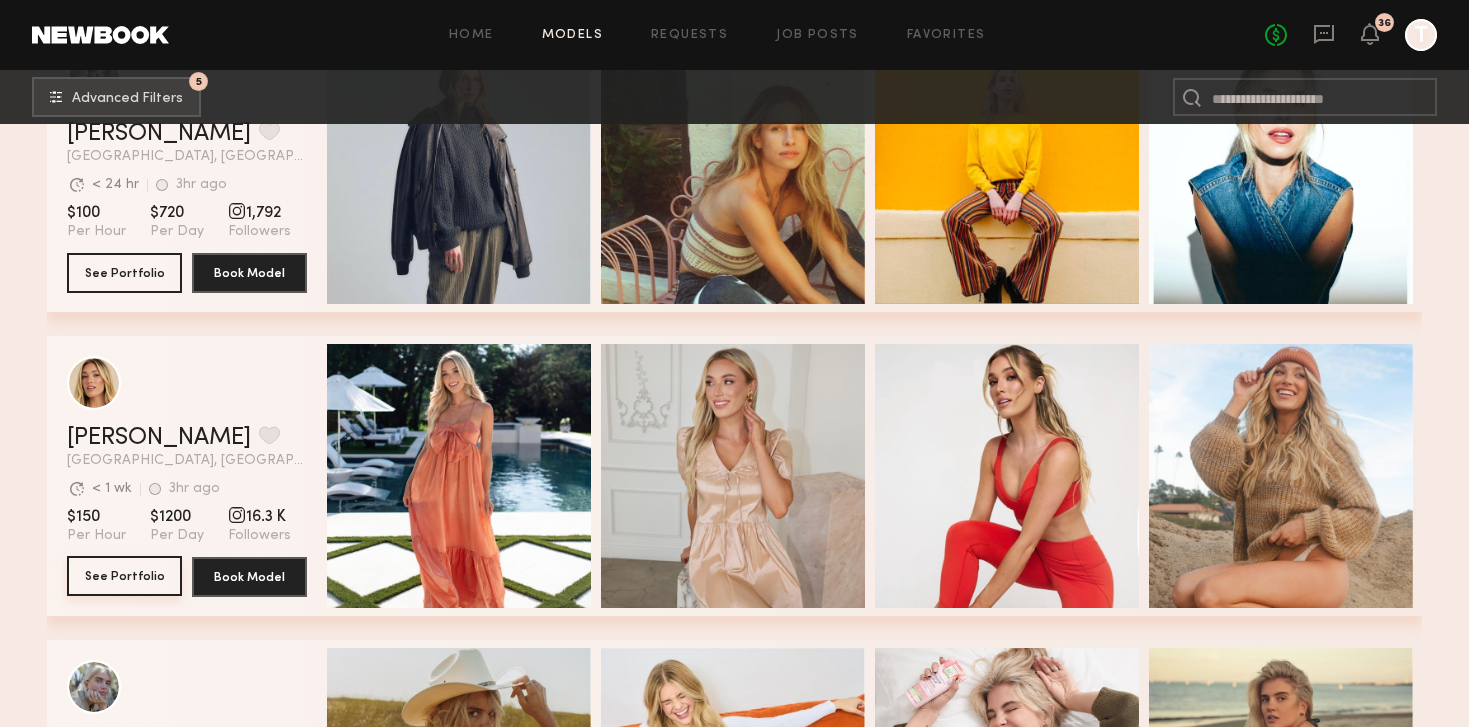 click on "See Portfolio" 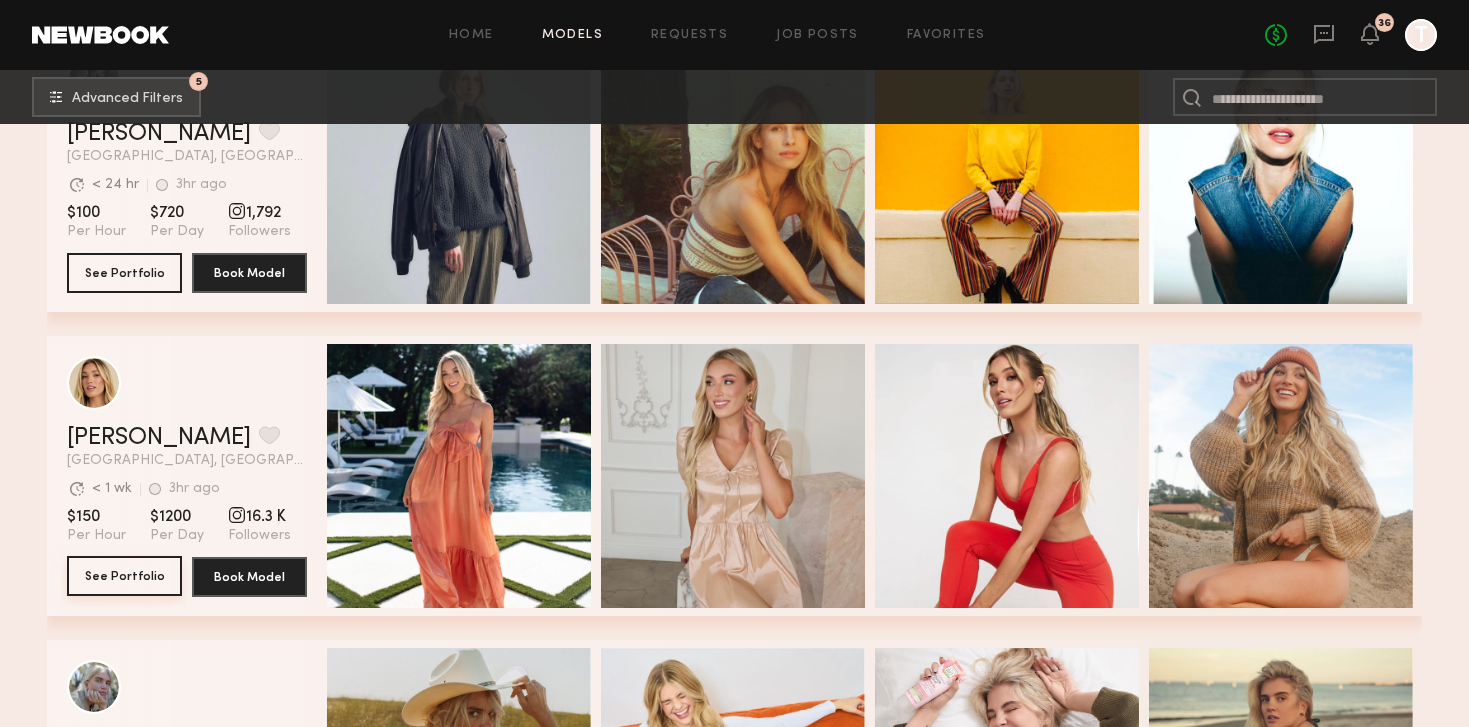 scroll, scrollTop: 18426, scrollLeft: 0, axis: vertical 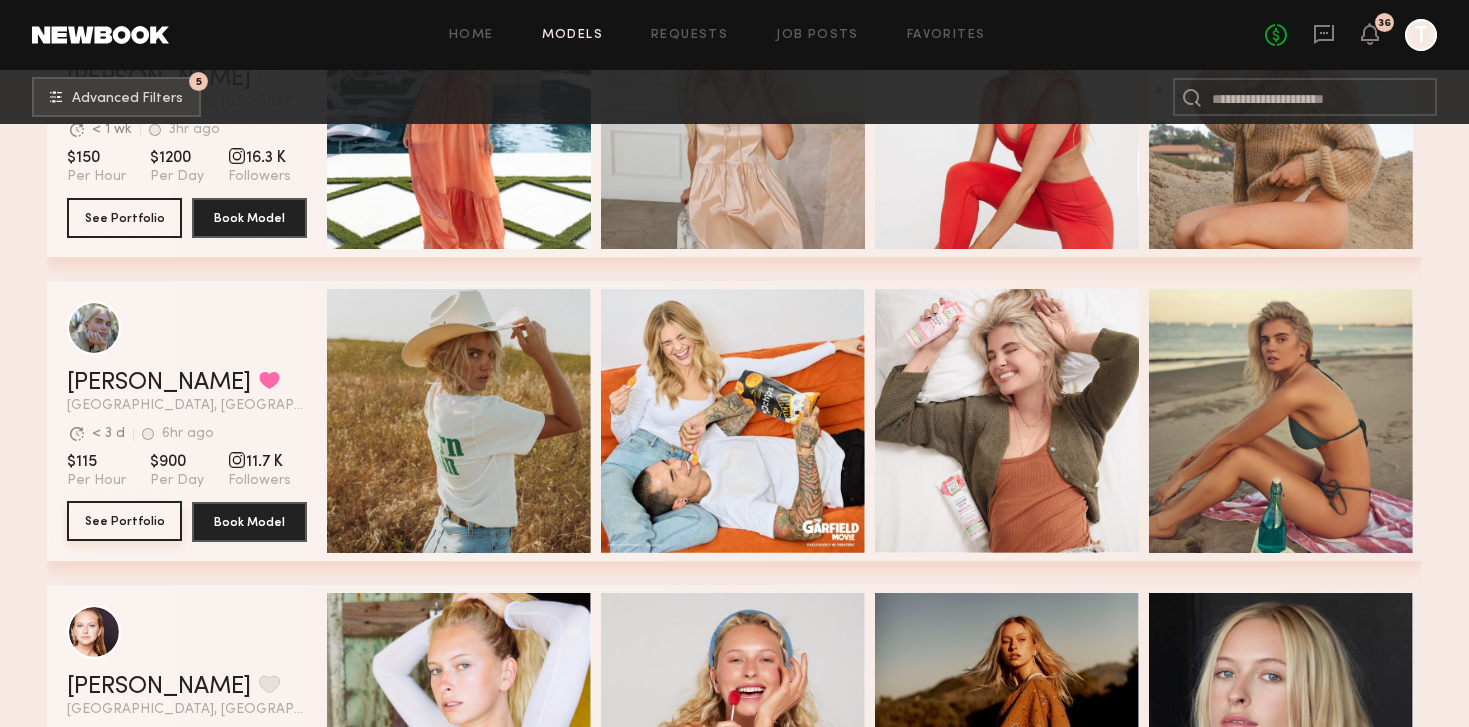 click on "See Portfolio" 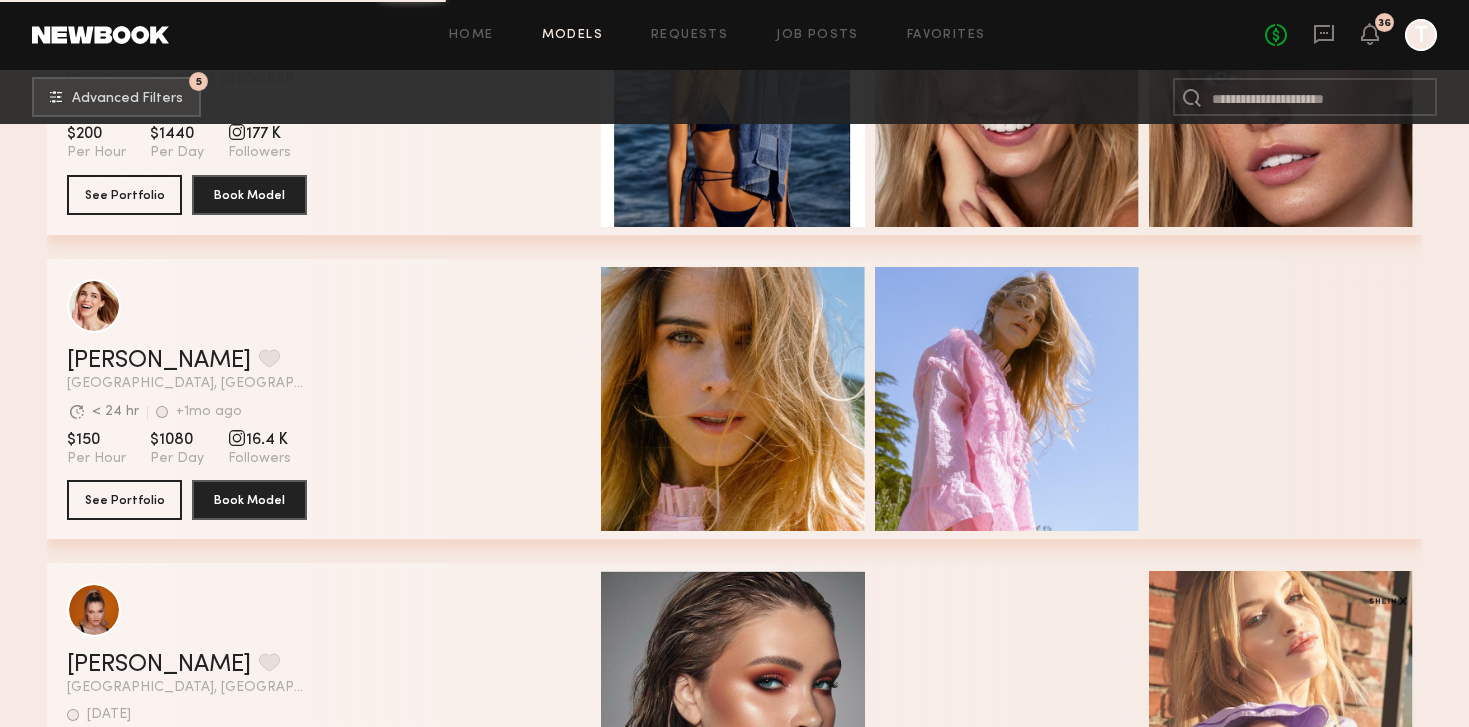 scroll, scrollTop: 25139, scrollLeft: 0, axis: vertical 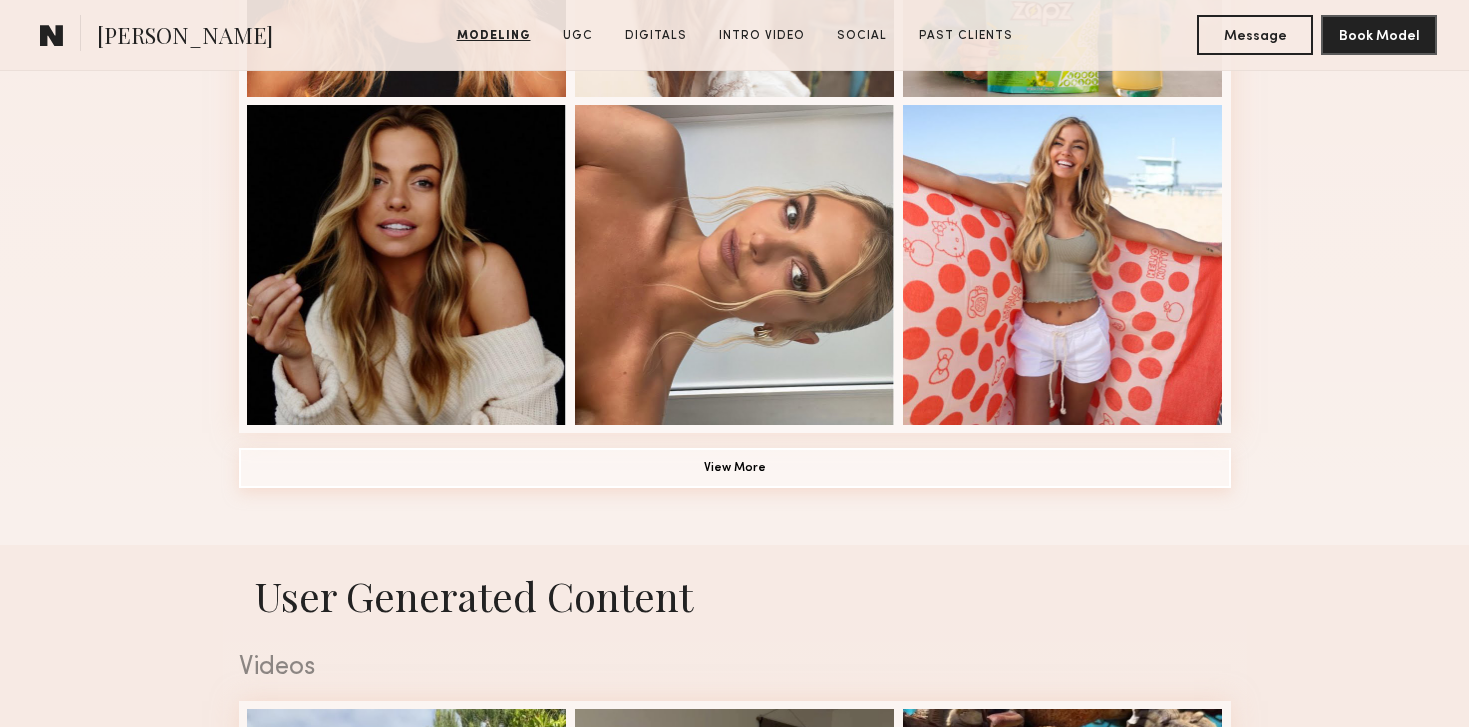 click on "View More" 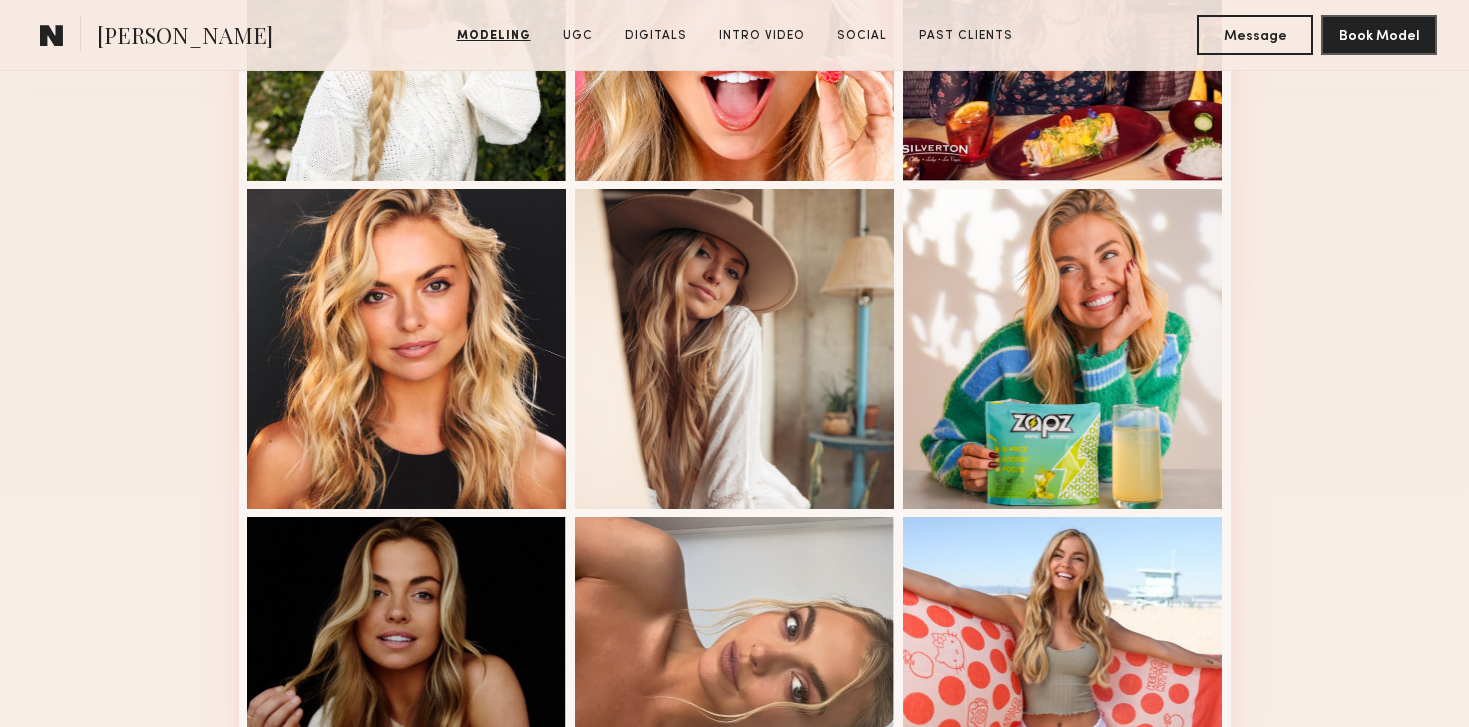 scroll, scrollTop: 742, scrollLeft: 0, axis: vertical 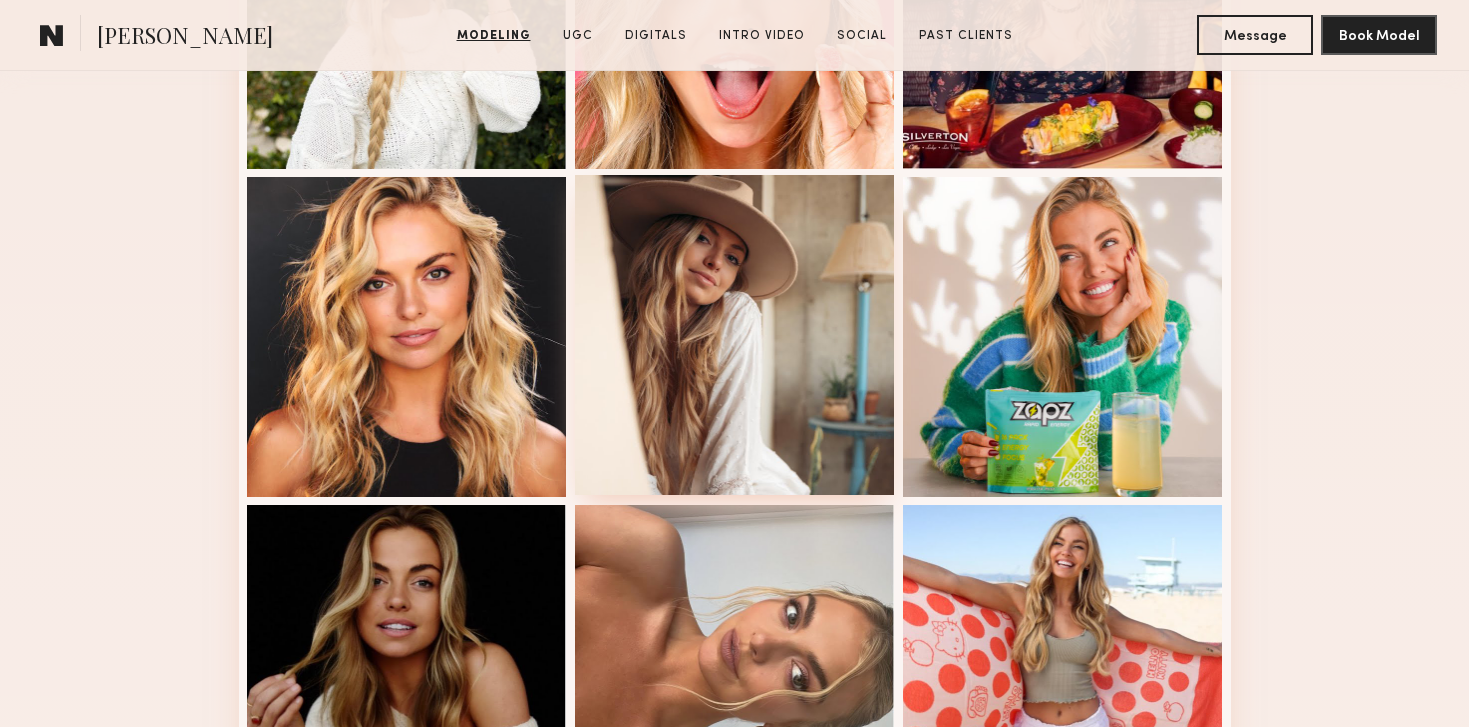 click at bounding box center (735, 335) 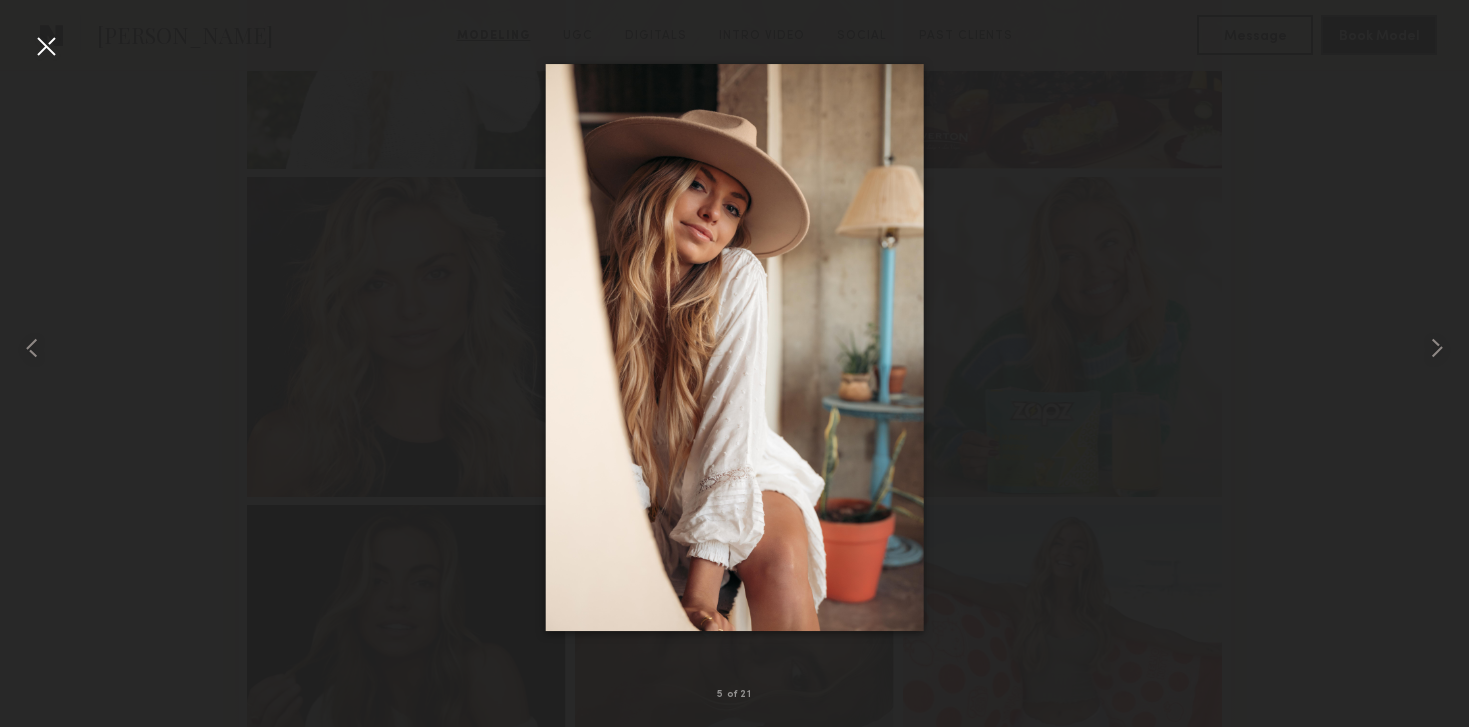 click at bounding box center (46, 46) 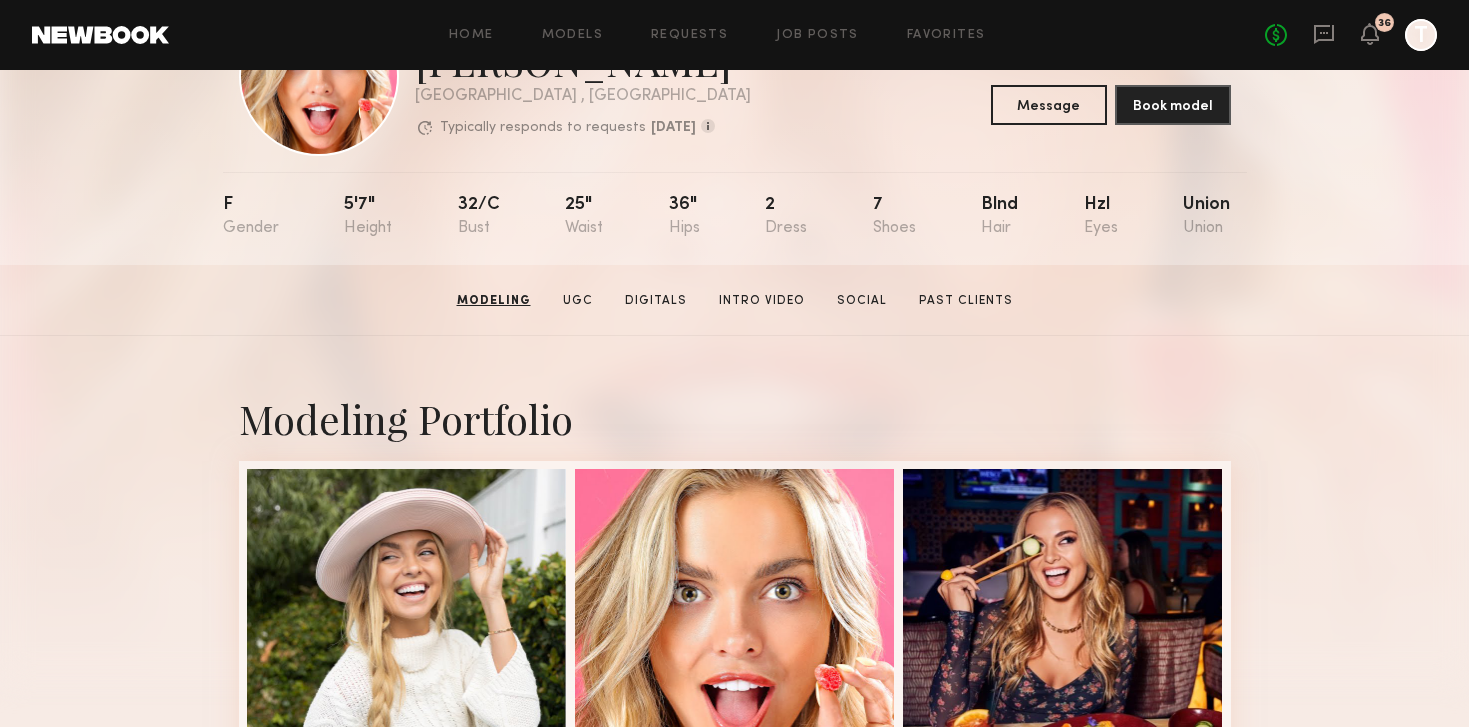 scroll, scrollTop: 0, scrollLeft: 0, axis: both 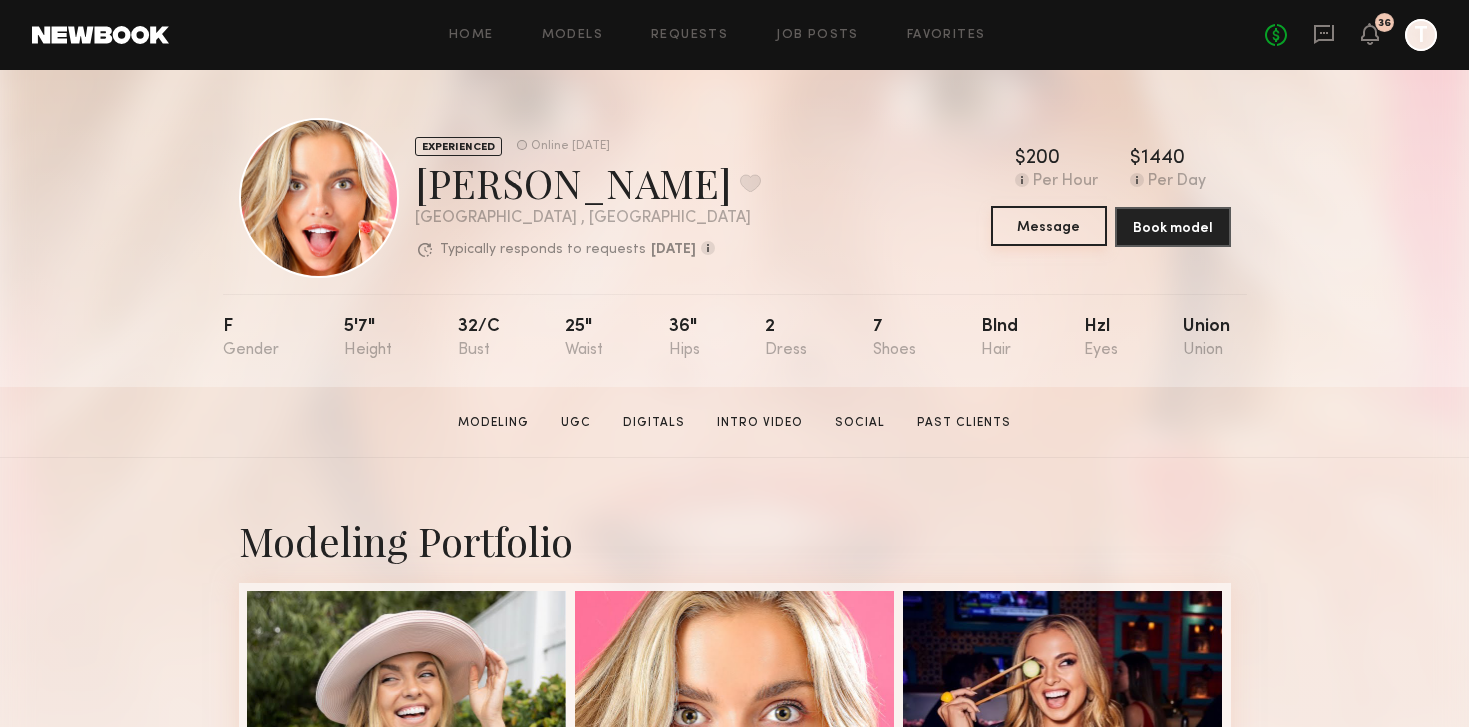 click on "Message" 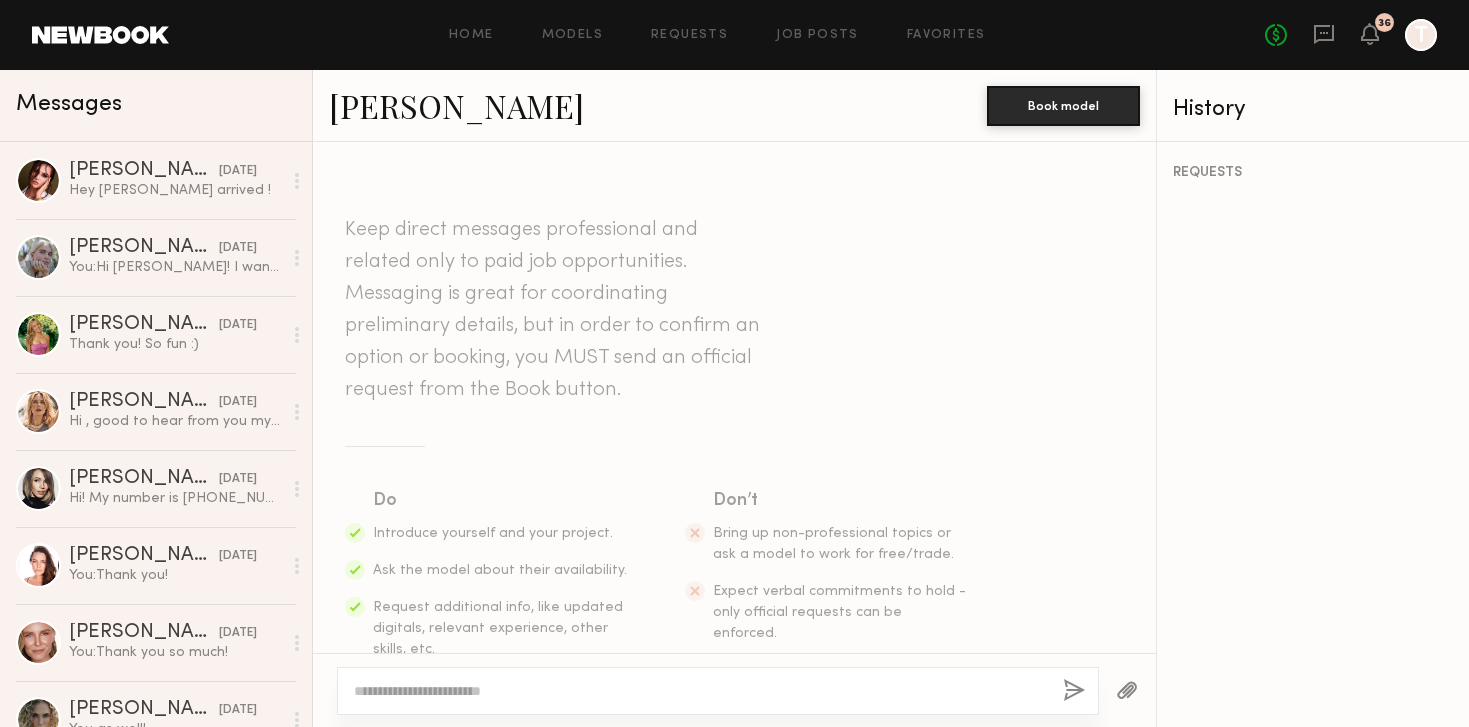 click 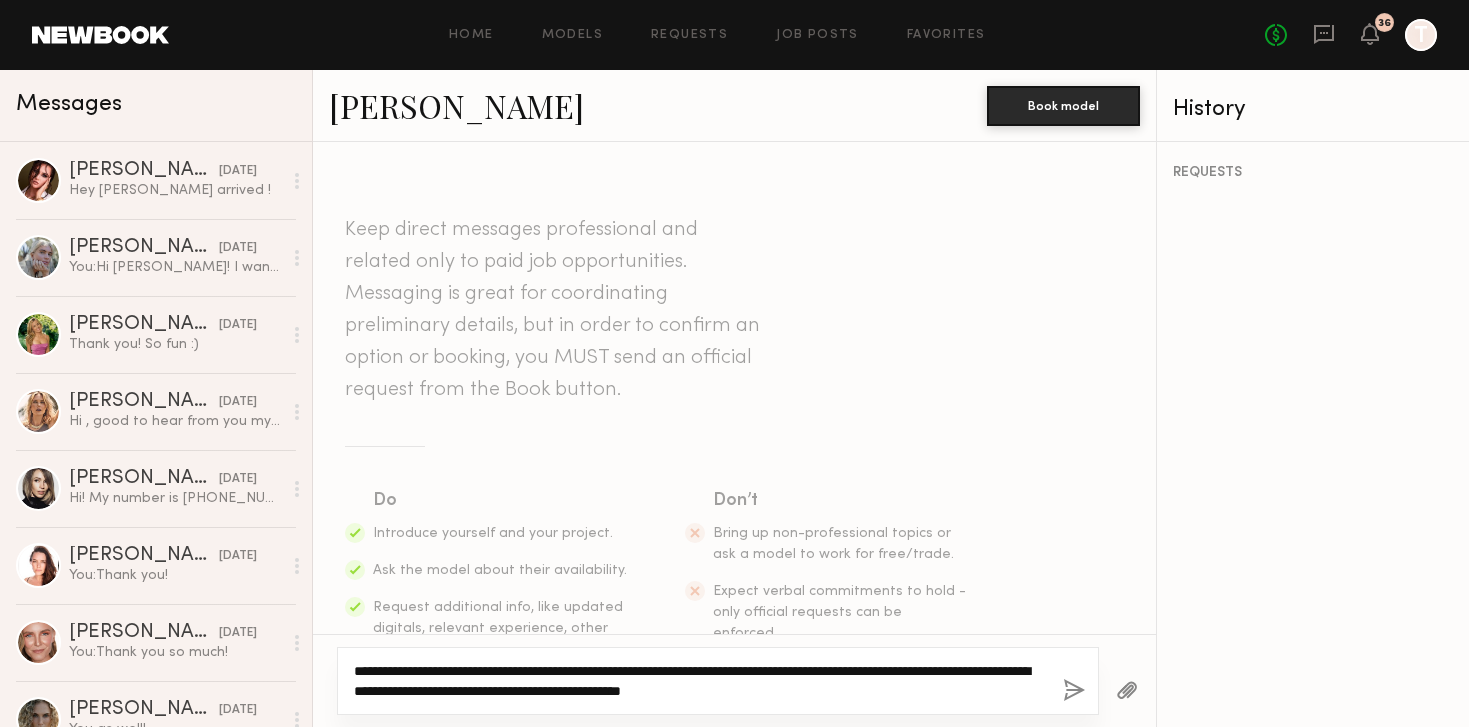 paste on "**********" 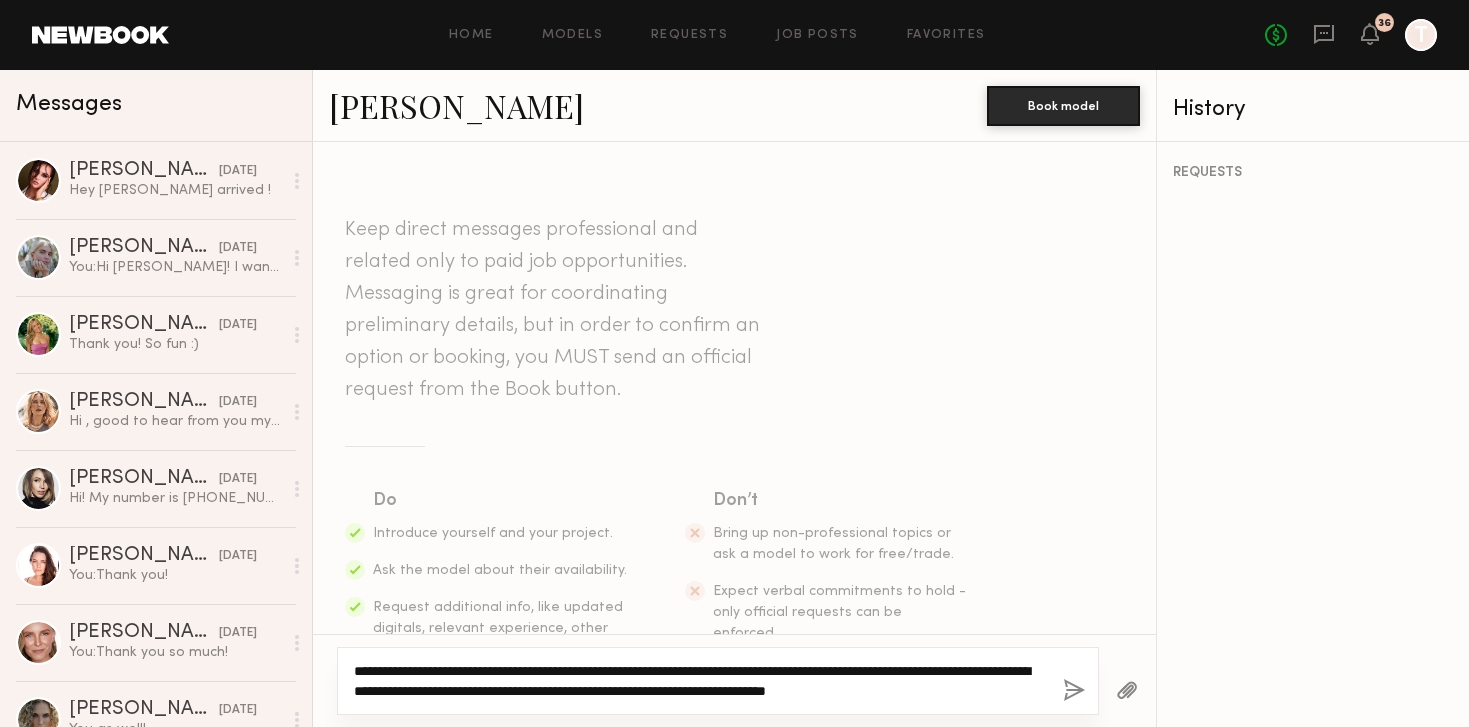 click on "**********" 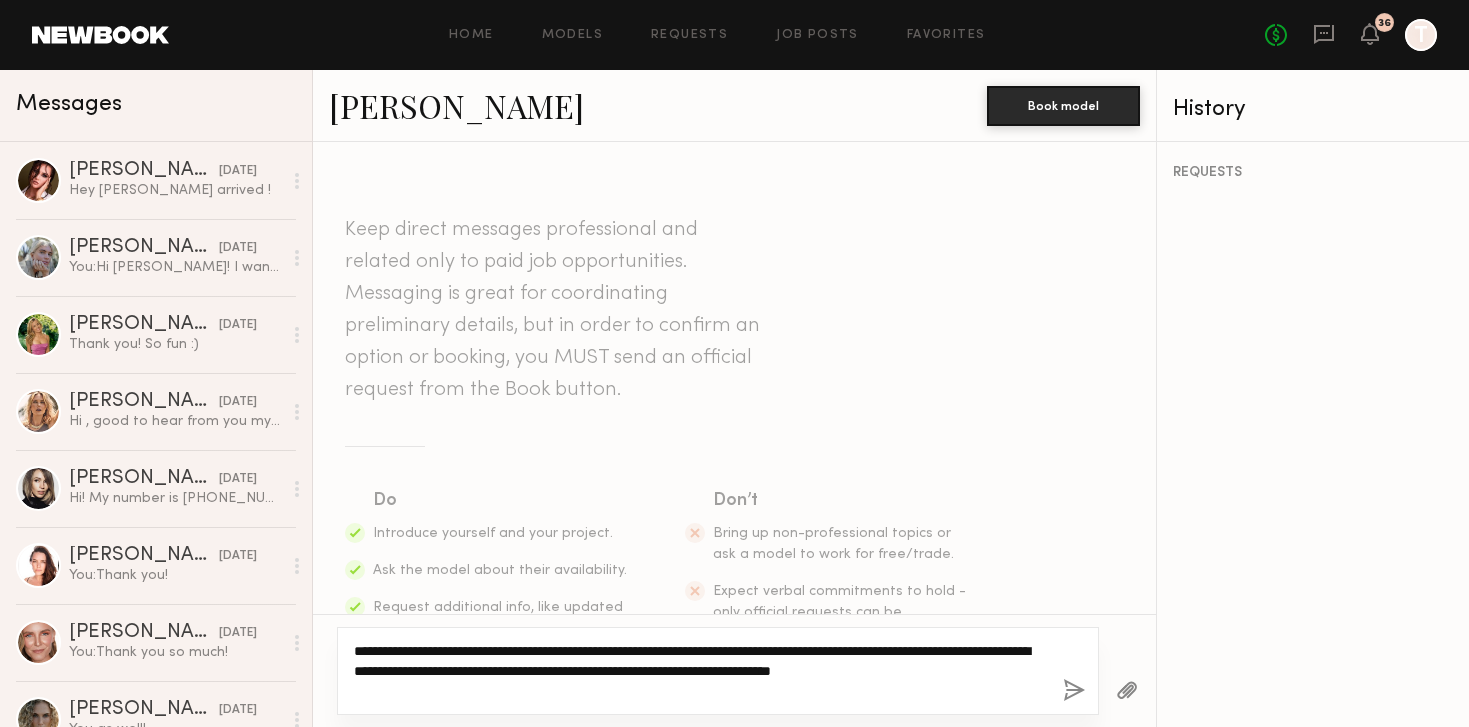 click on "**********" 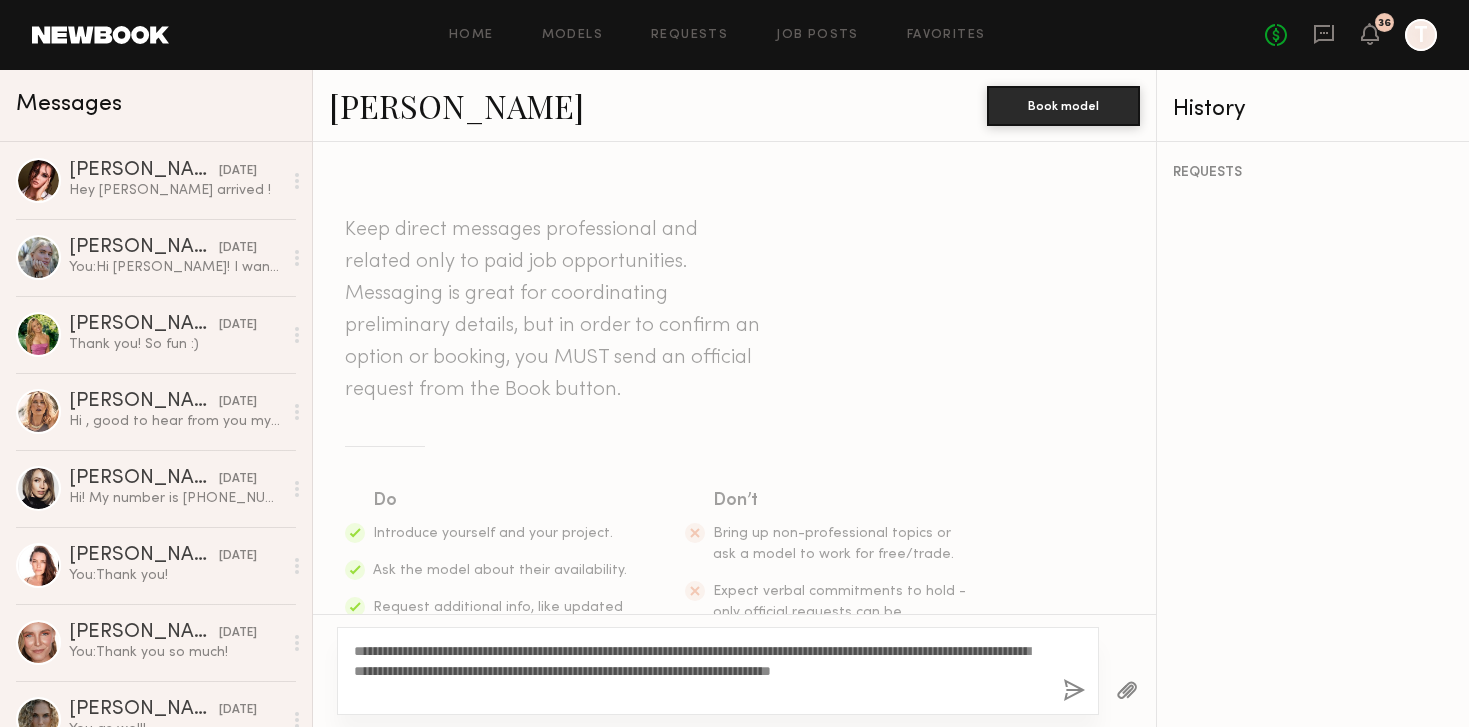 click 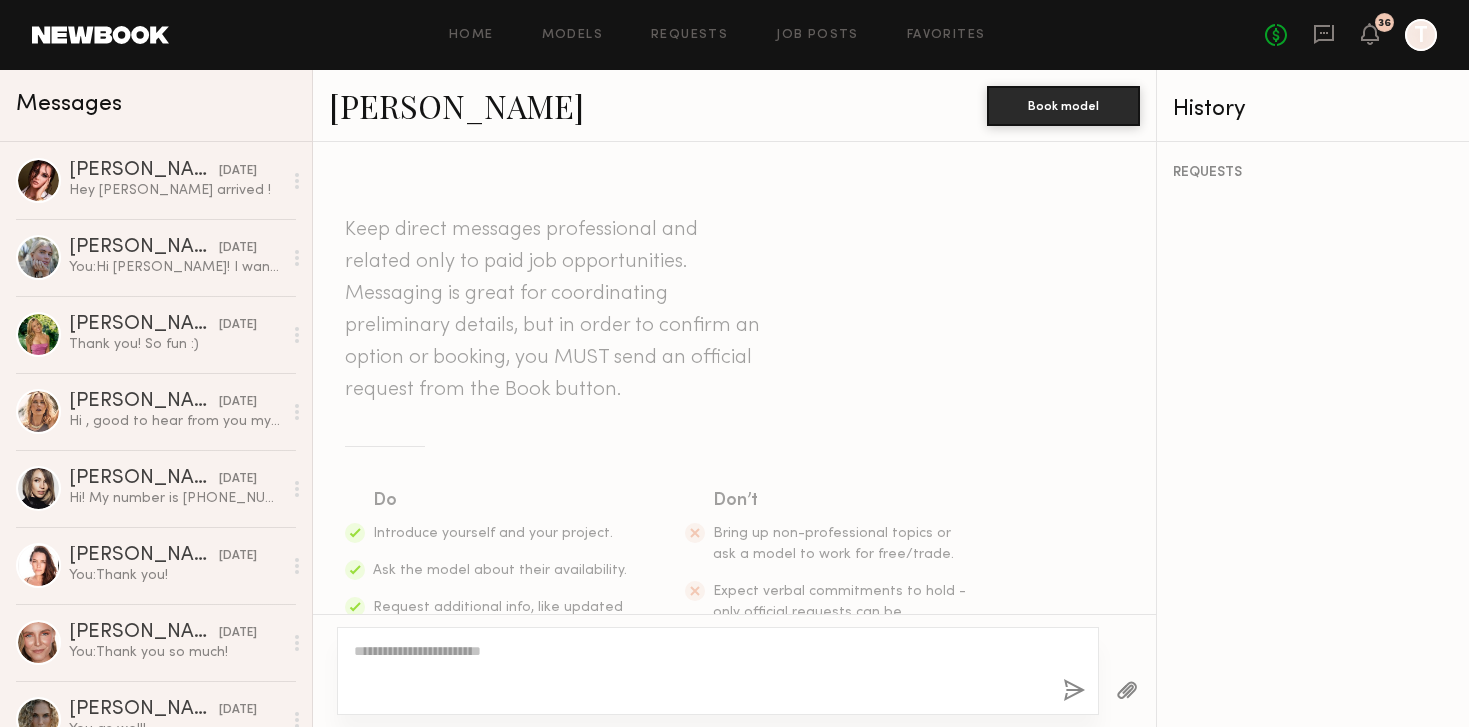 scroll, scrollTop: 399, scrollLeft: 0, axis: vertical 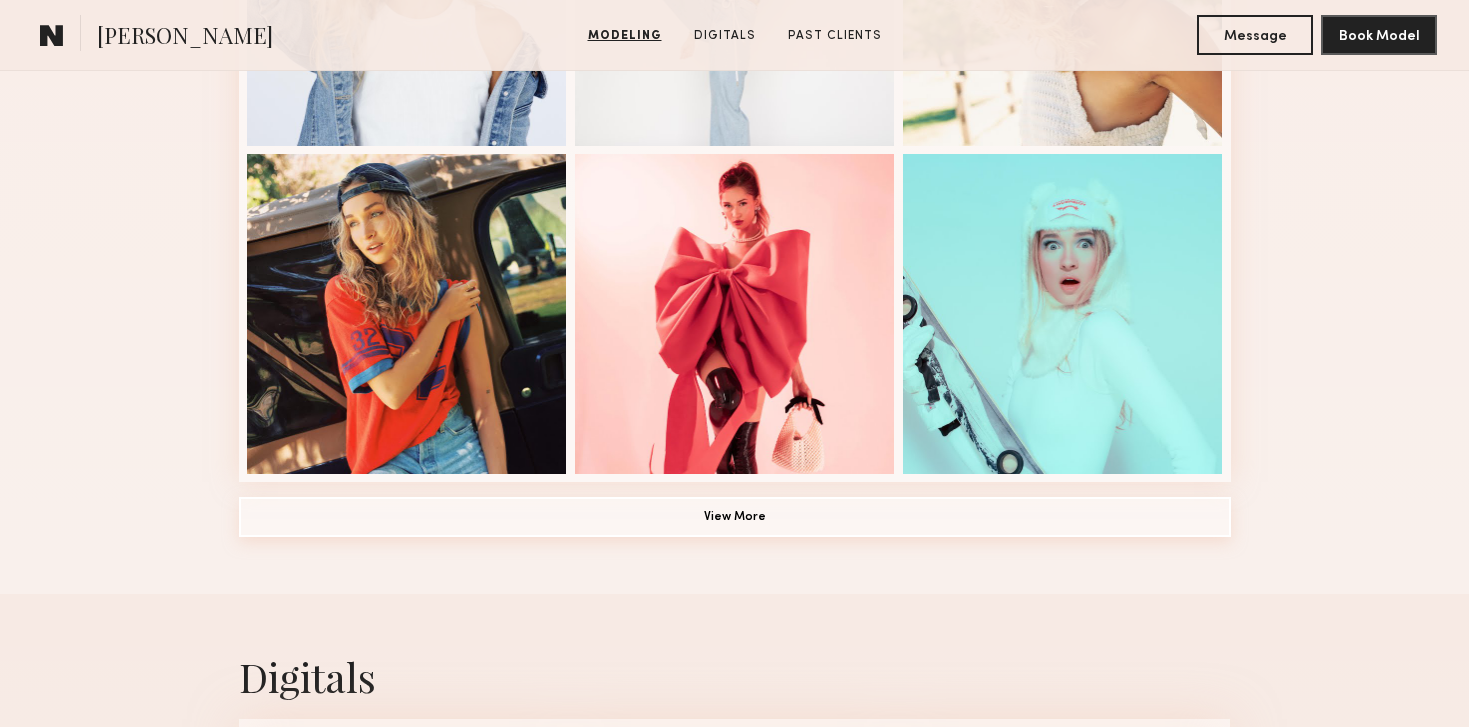 click on "View More" 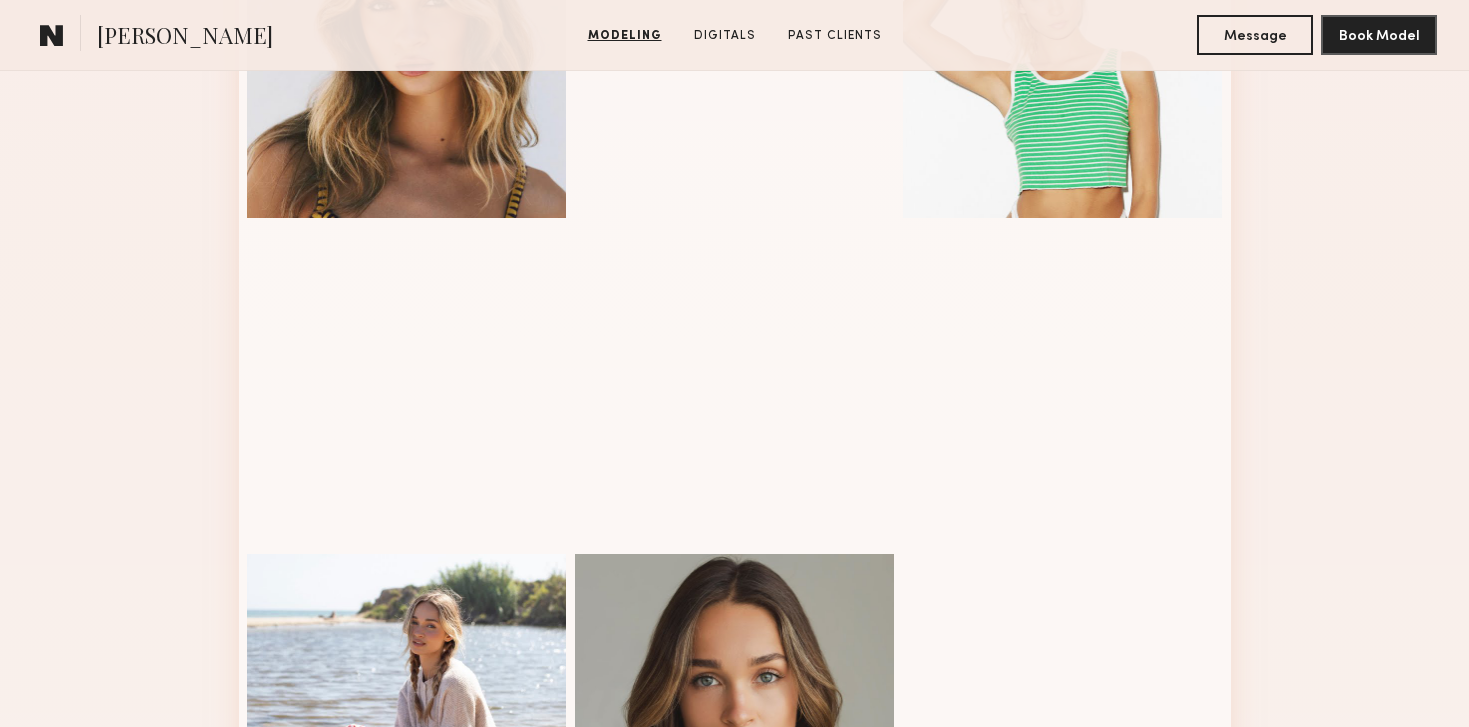 scroll, scrollTop: 2417, scrollLeft: 0, axis: vertical 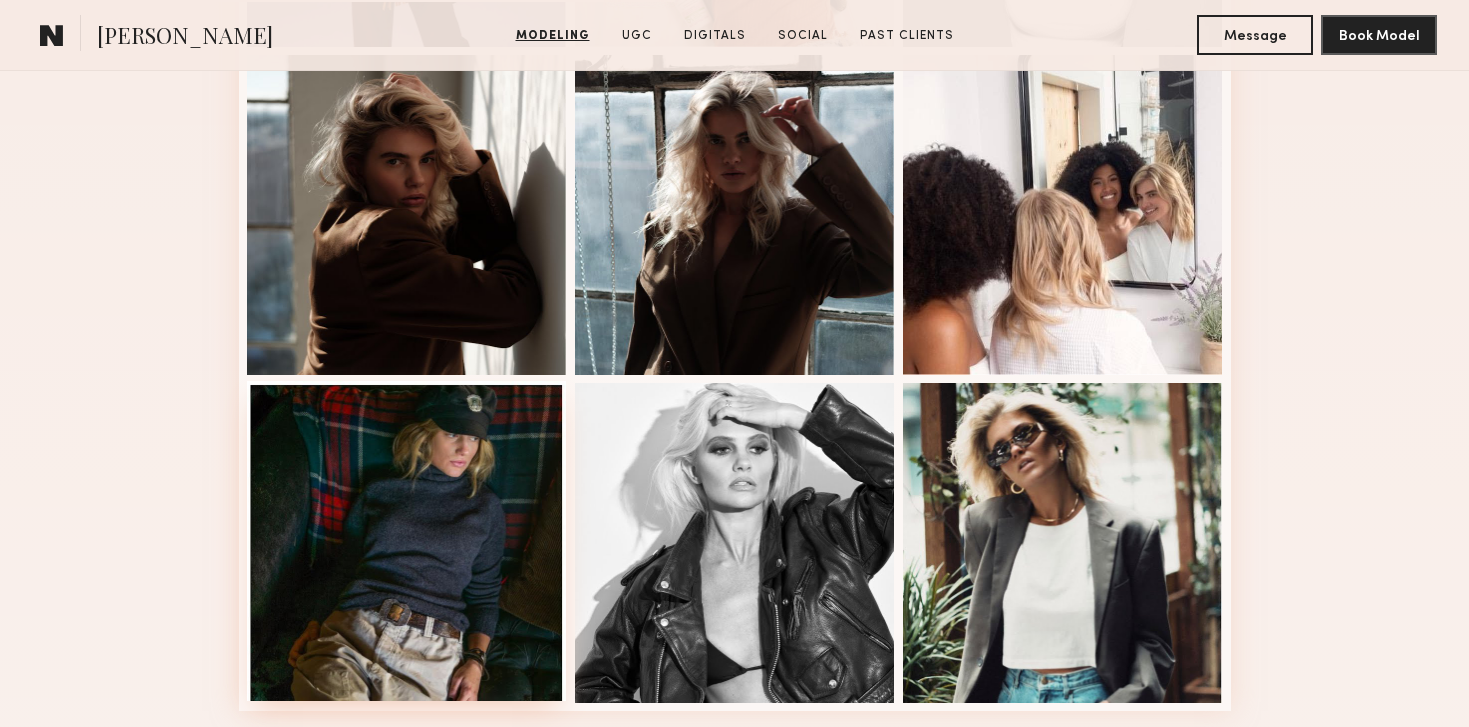 click at bounding box center [407, 541] 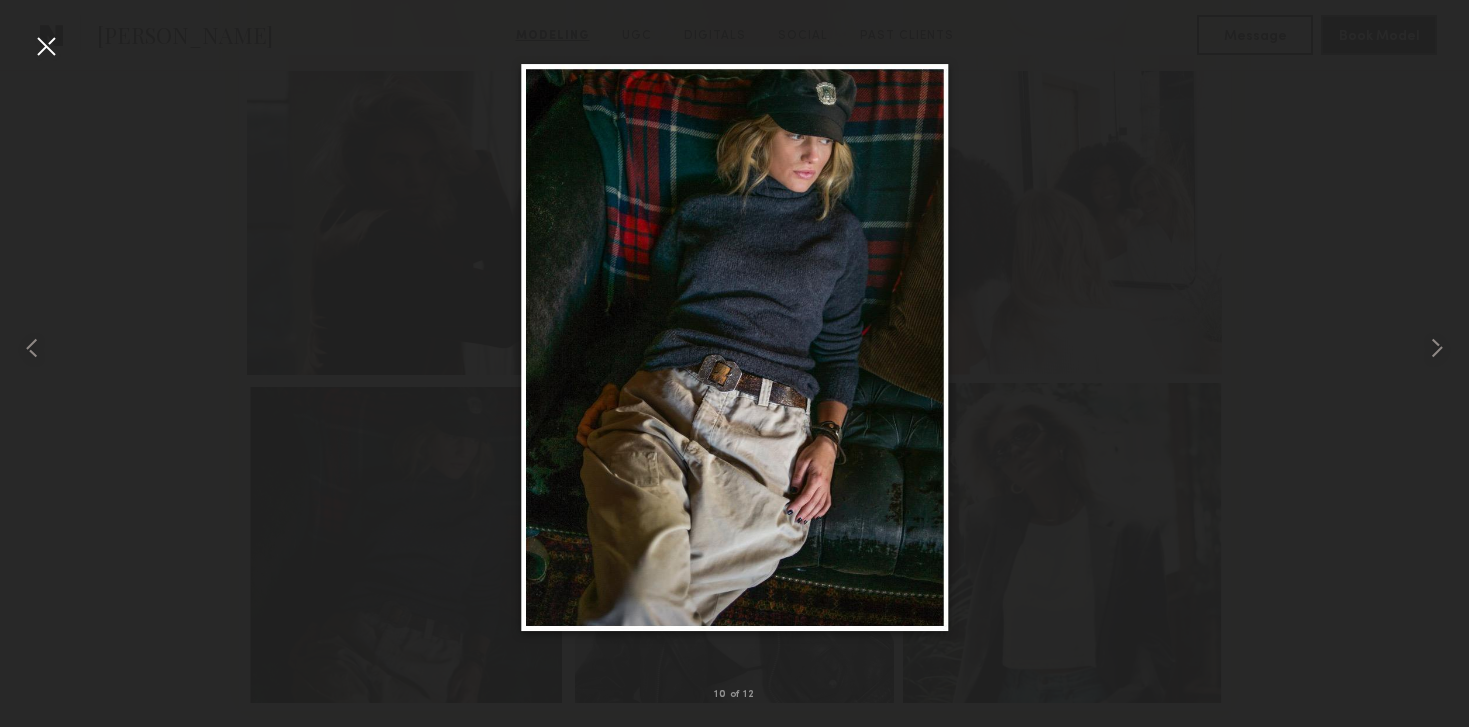 click at bounding box center [46, 46] 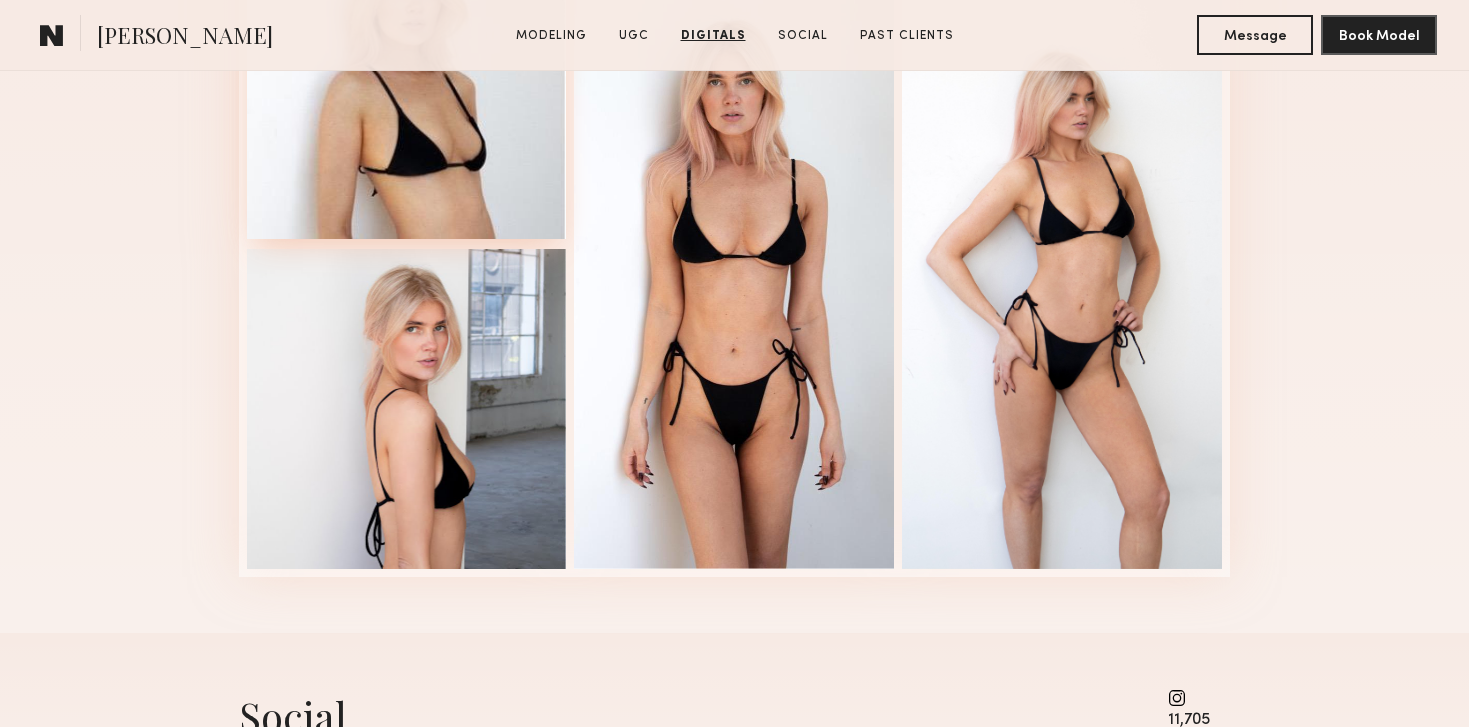 scroll, scrollTop: 2836, scrollLeft: 0, axis: vertical 